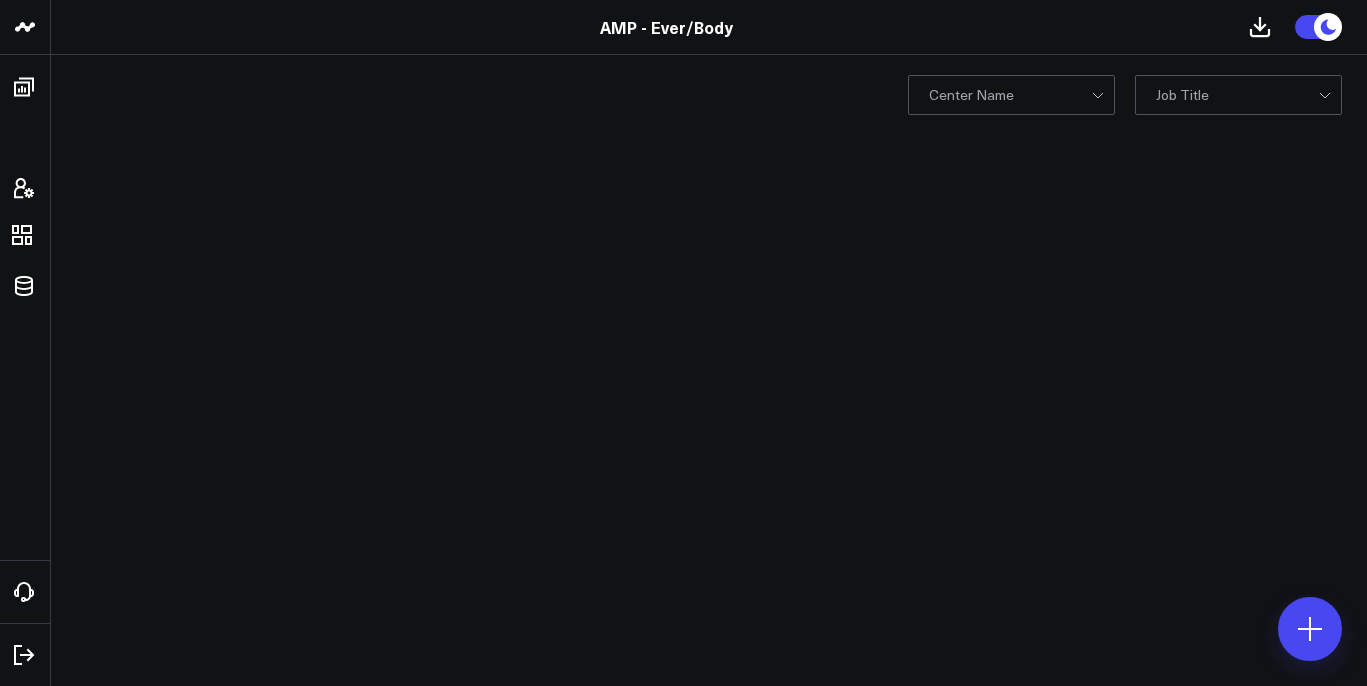 scroll, scrollTop: 0, scrollLeft: 0, axis: both 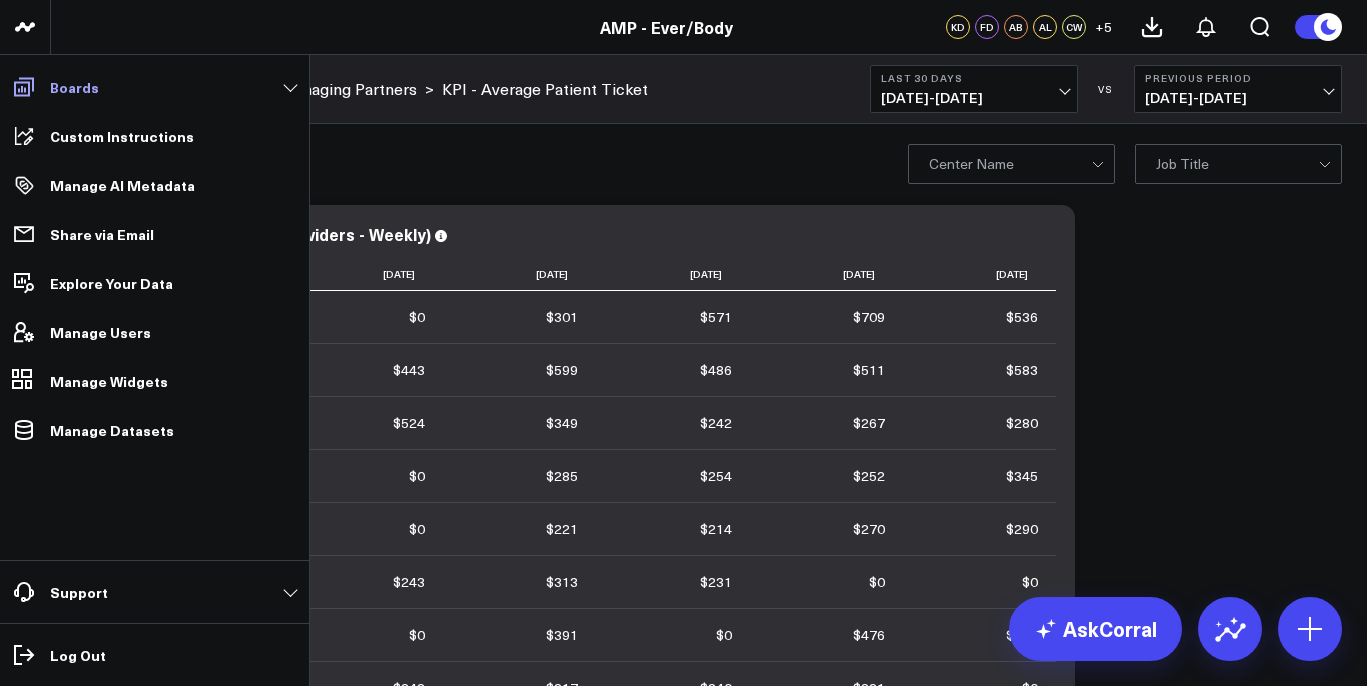 click 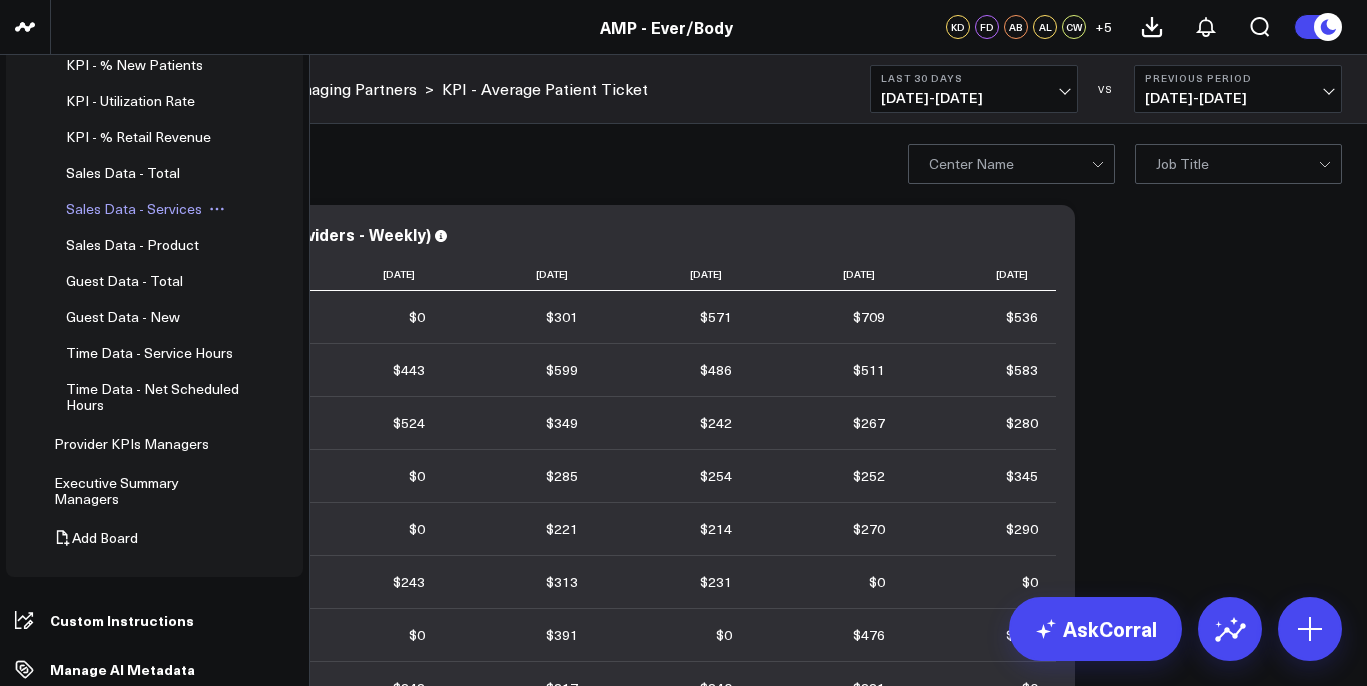 scroll, scrollTop: 269, scrollLeft: 0, axis: vertical 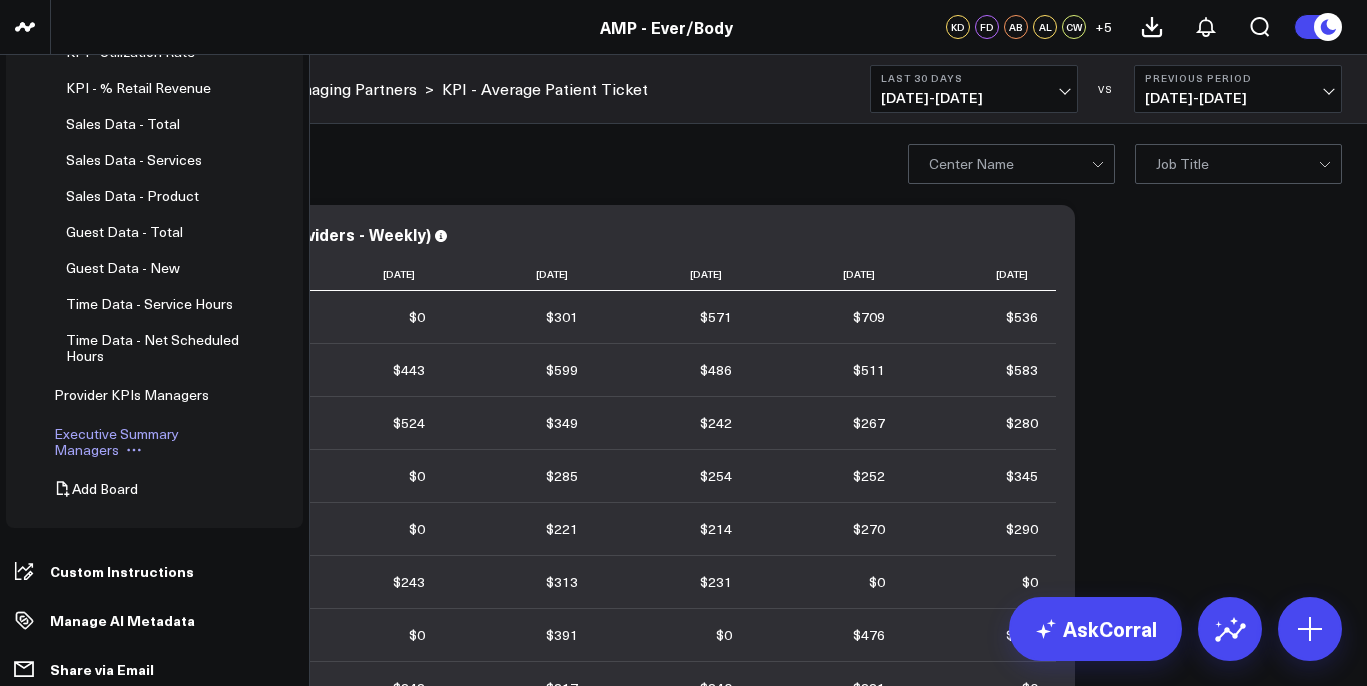 click at bounding box center [134, 450] 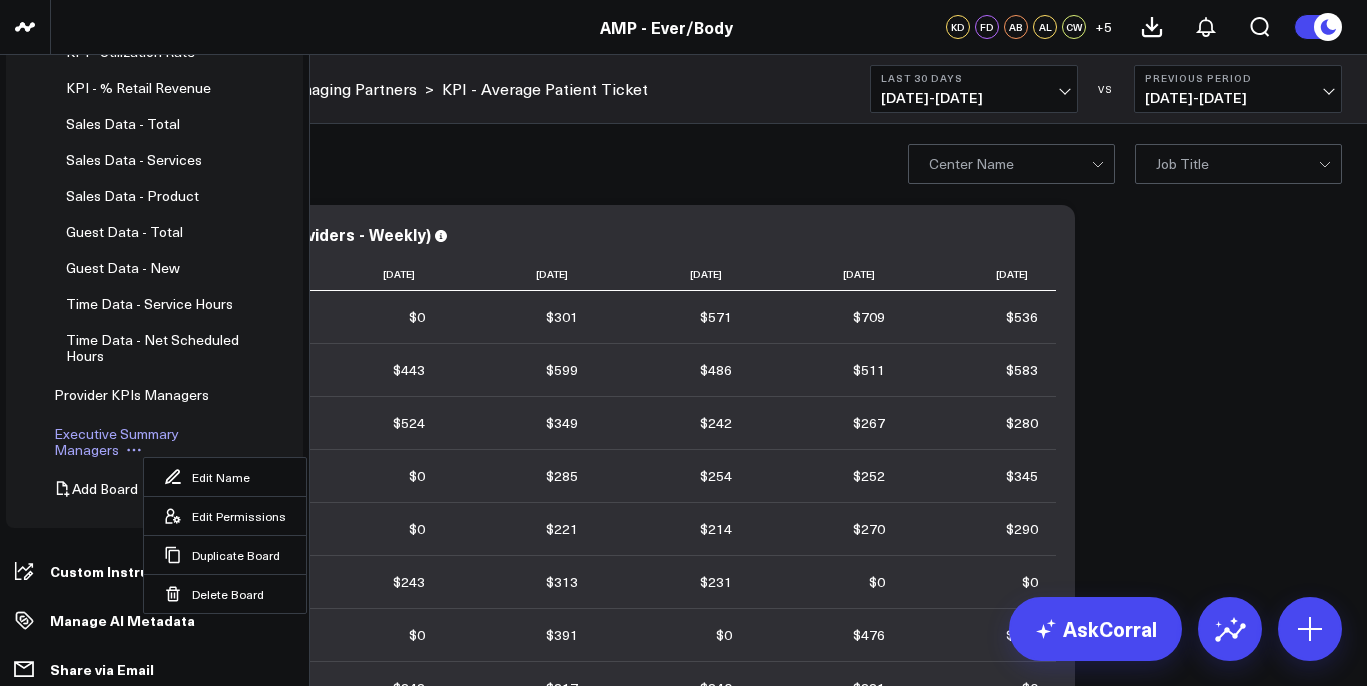 click on "Executive Summary Managers" at bounding box center (116, 441) 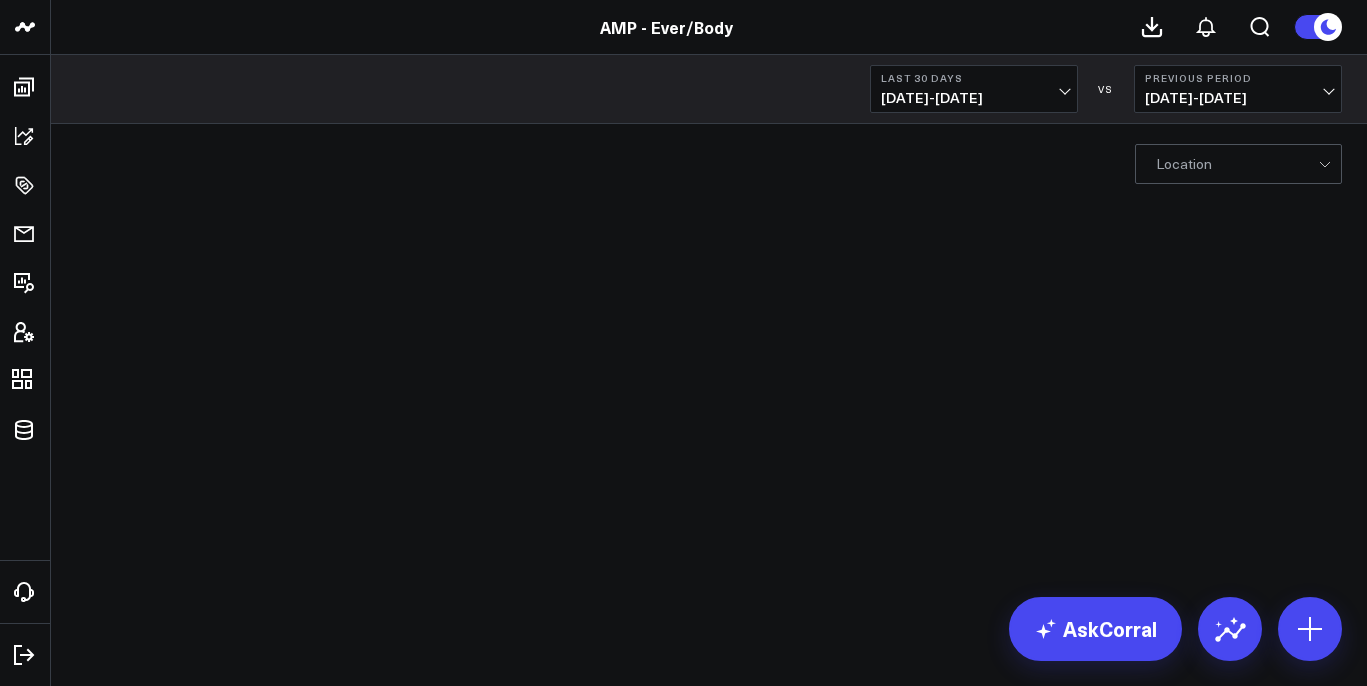 scroll, scrollTop: 0, scrollLeft: 0, axis: both 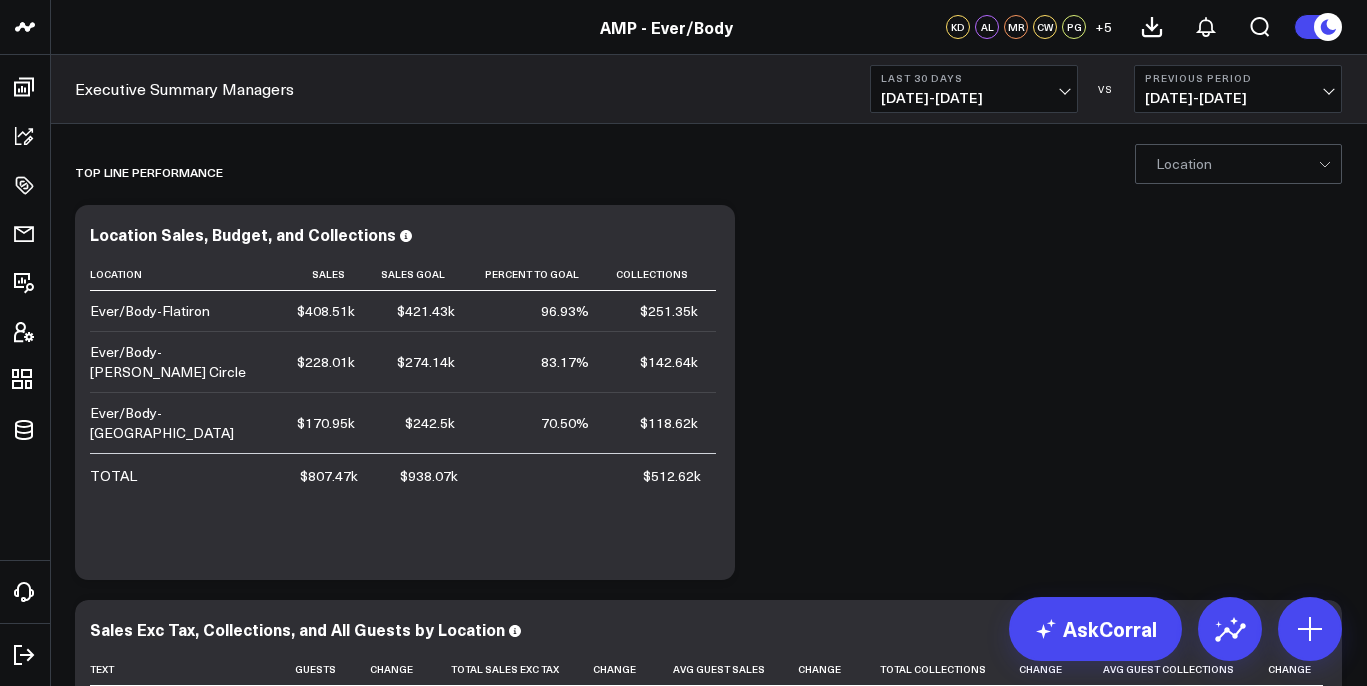 click on "Last 30 Days [DATE]  -  [DATE]" at bounding box center (974, 89) 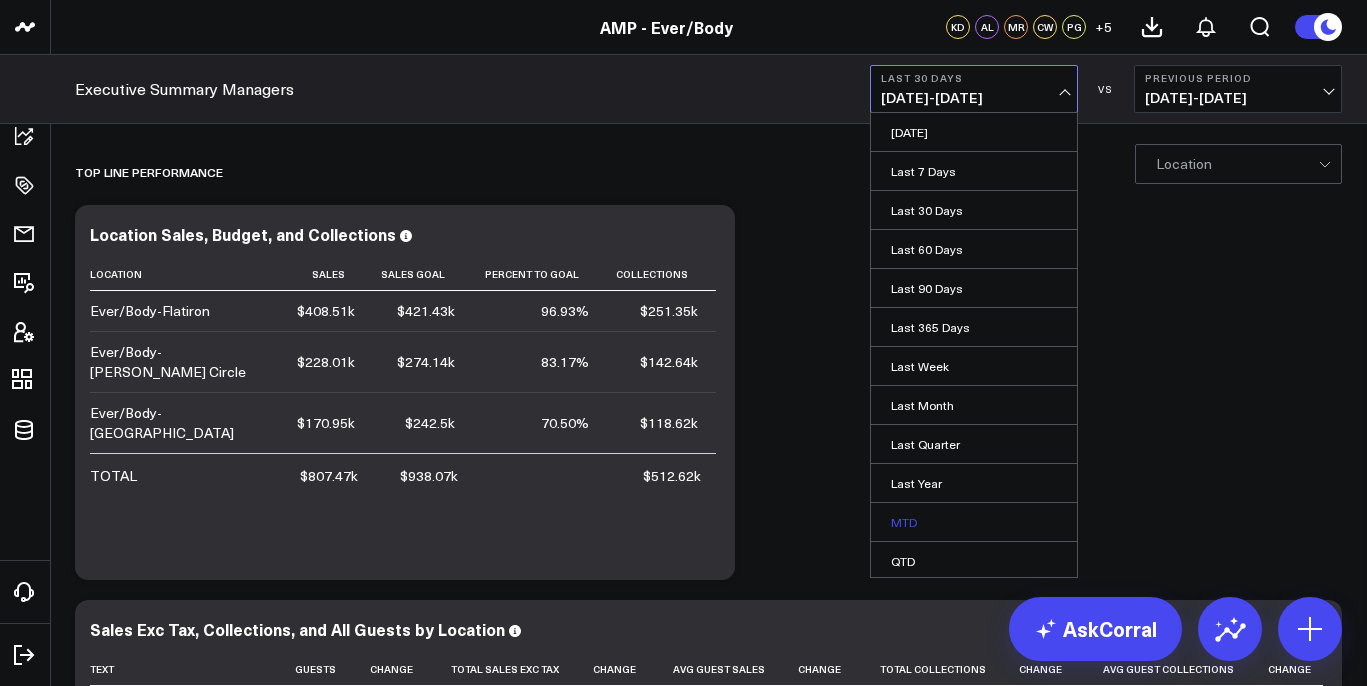 click on "MTD" at bounding box center (974, 522) 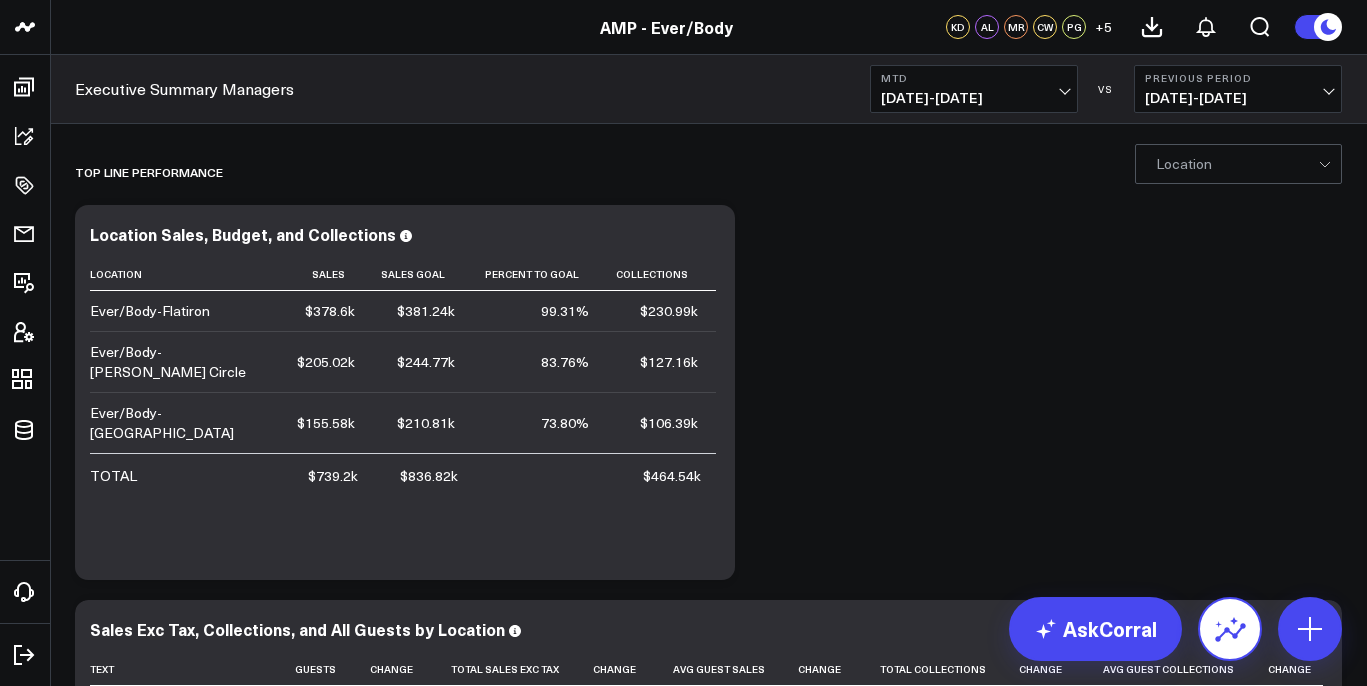 click 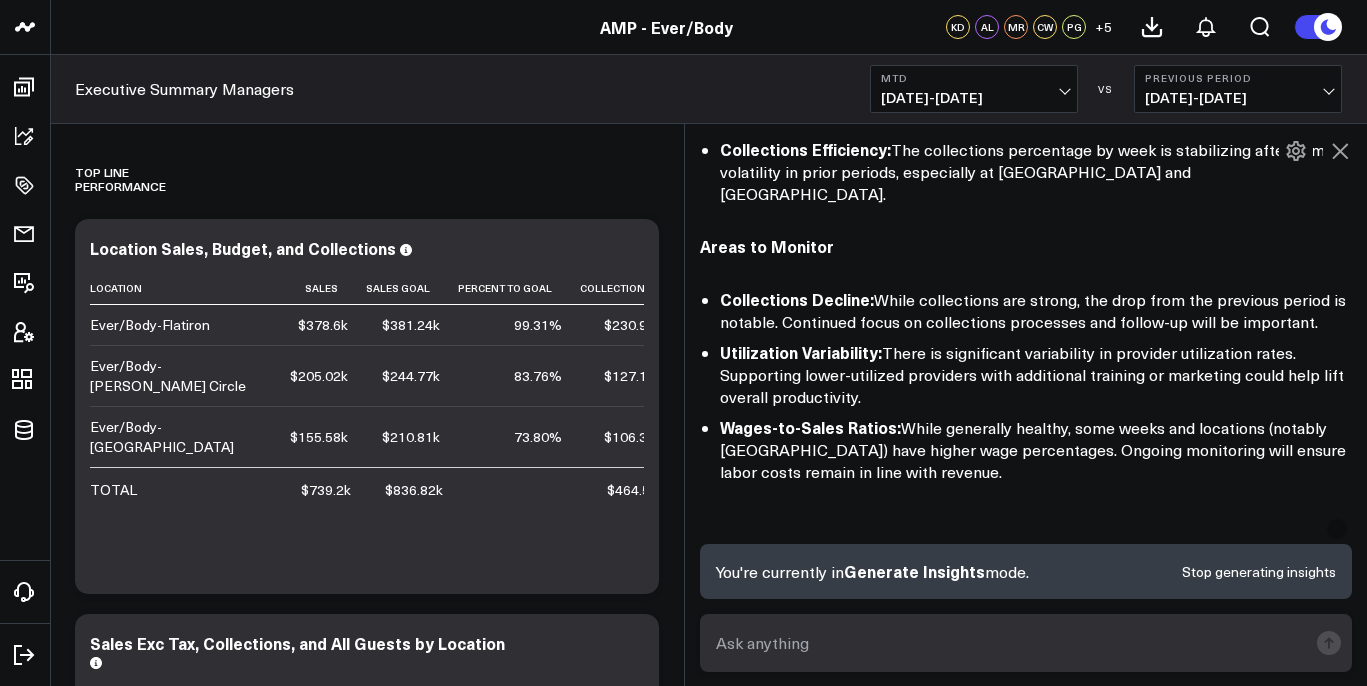 scroll, scrollTop: 1637, scrollLeft: 0, axis: vertical 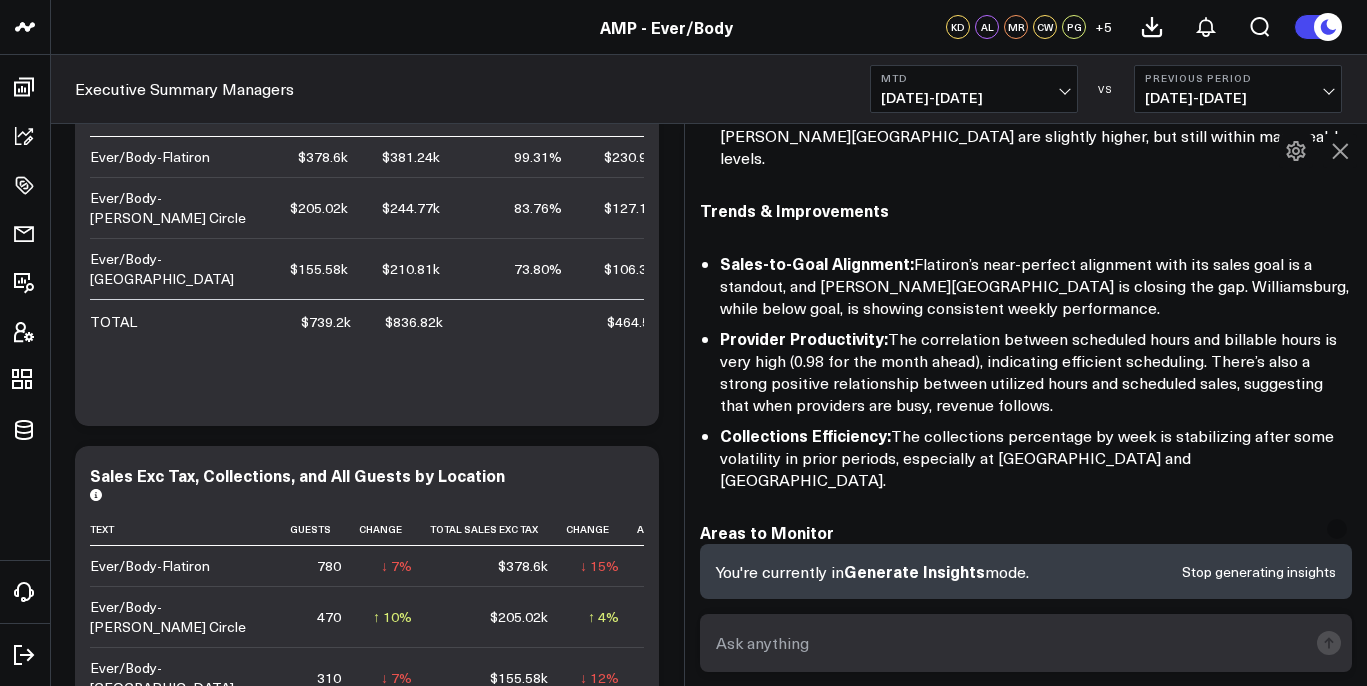 click on "MTD [DATE]  -  [DATE] VS Previous Period [DATE]  -  [DATE]" at bounding box center (1106, 89) 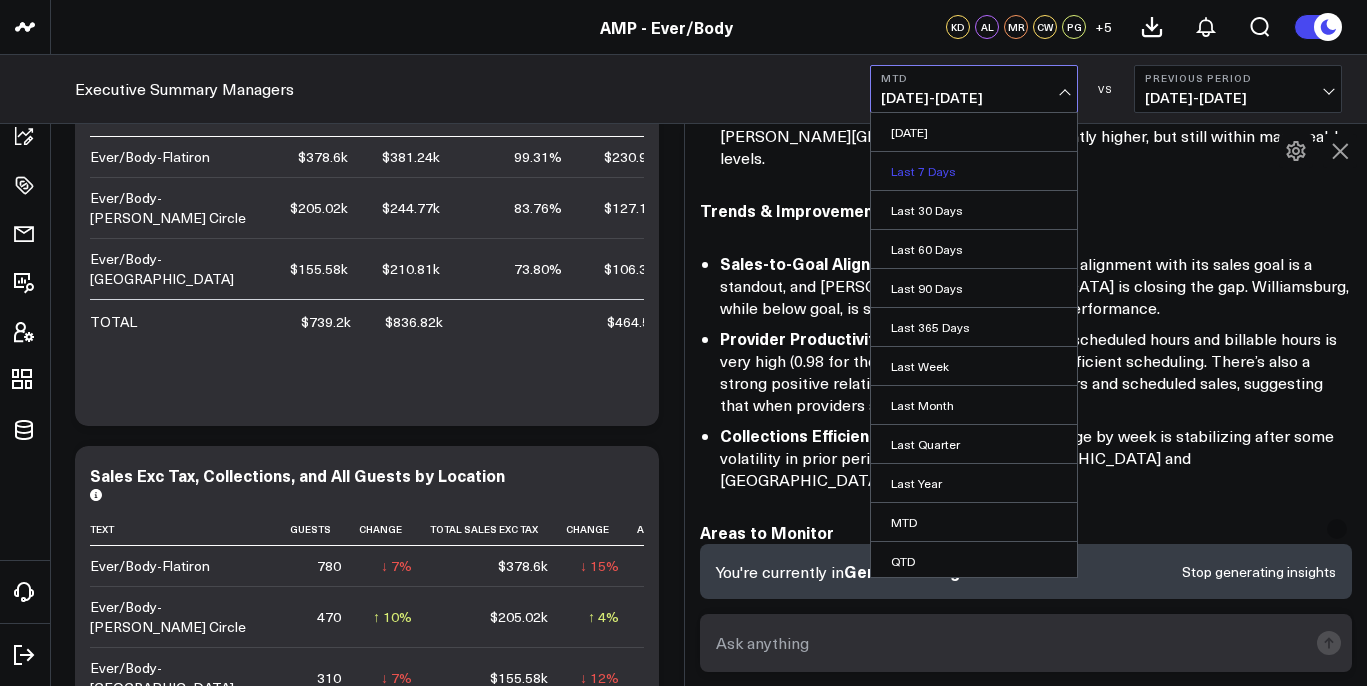 click on "Last 7 Days" at bounding box center (974, 171) 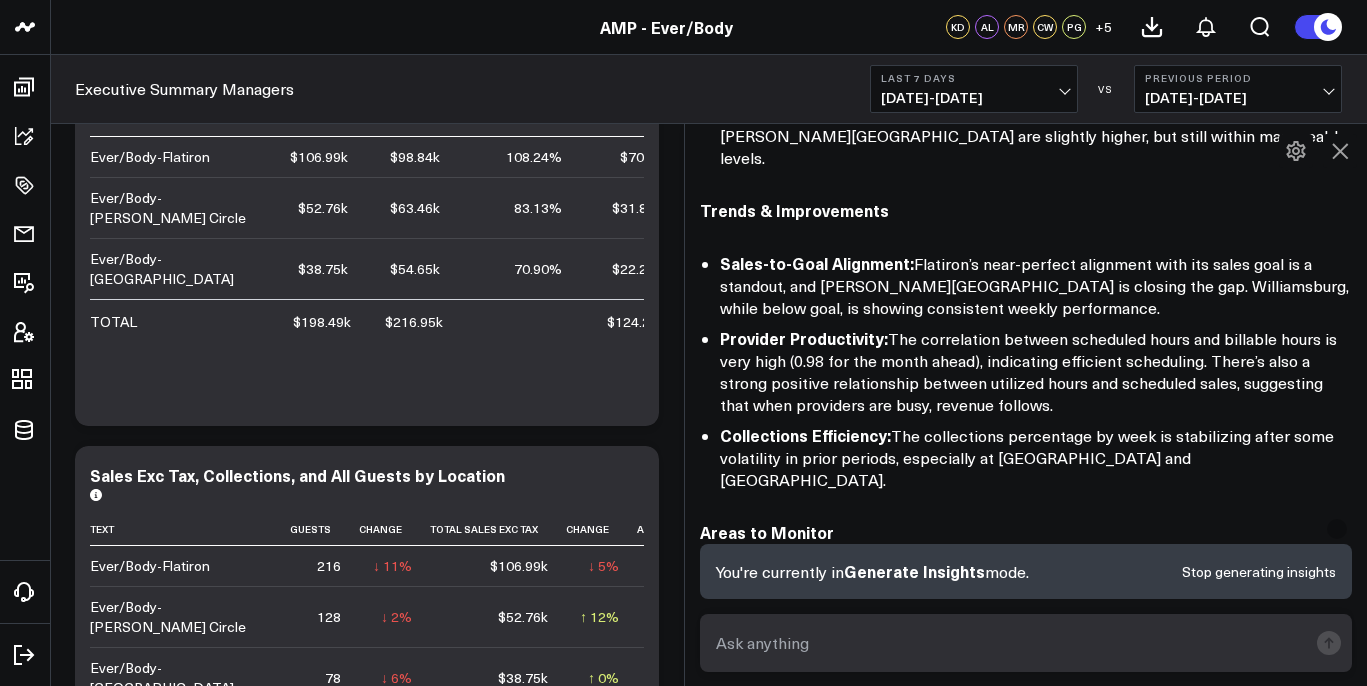 click on "Stop generating insights" at bounding box center (1259, 572) 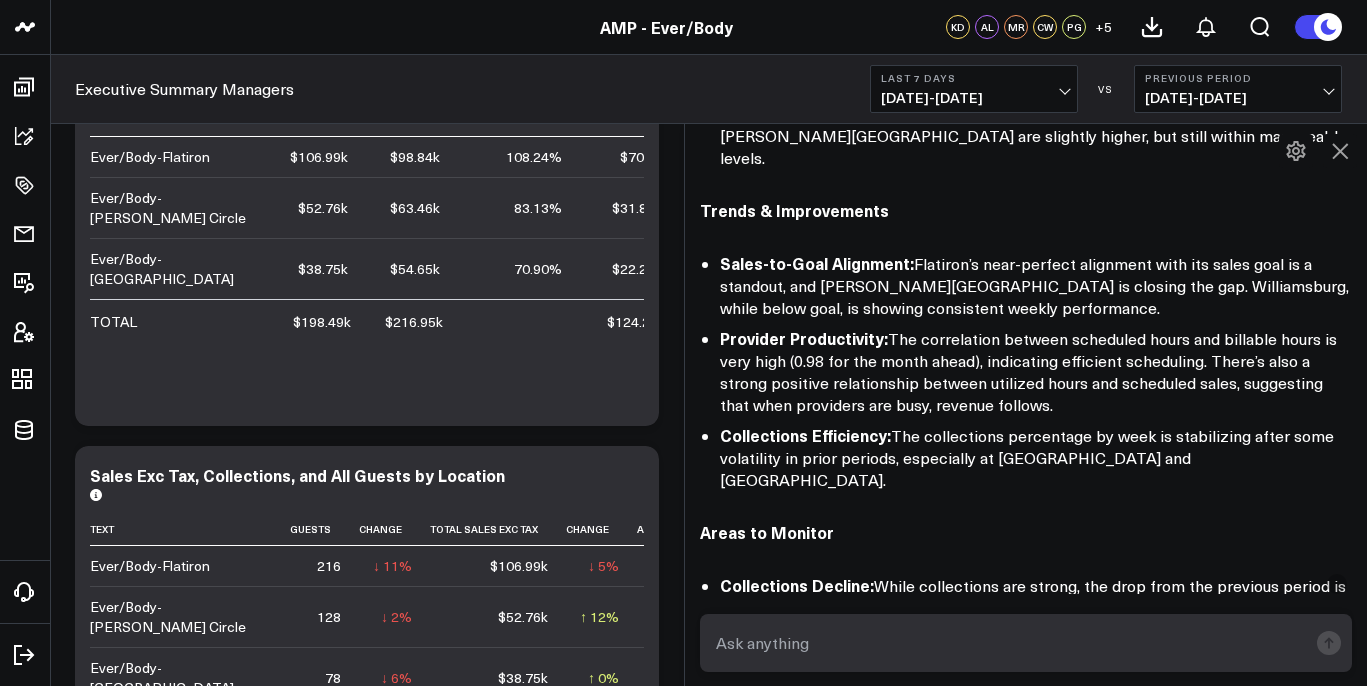 click at bounding box center (1340, 151) 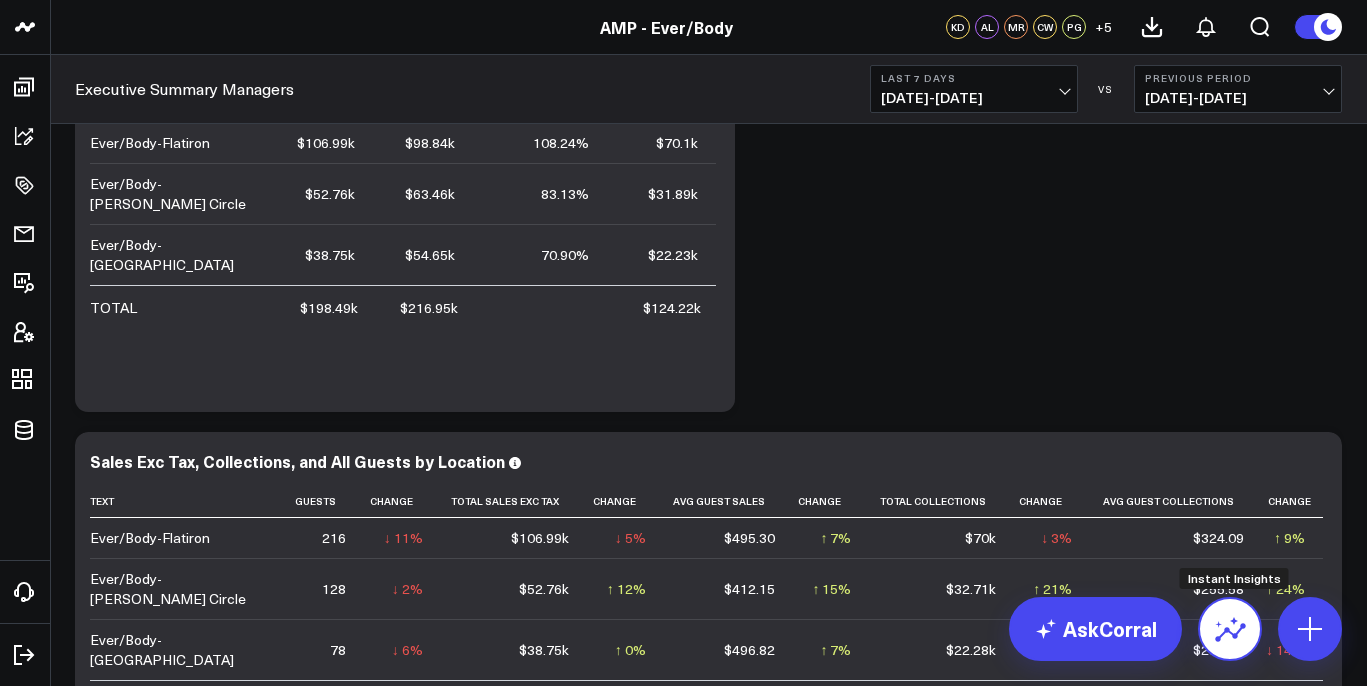 click 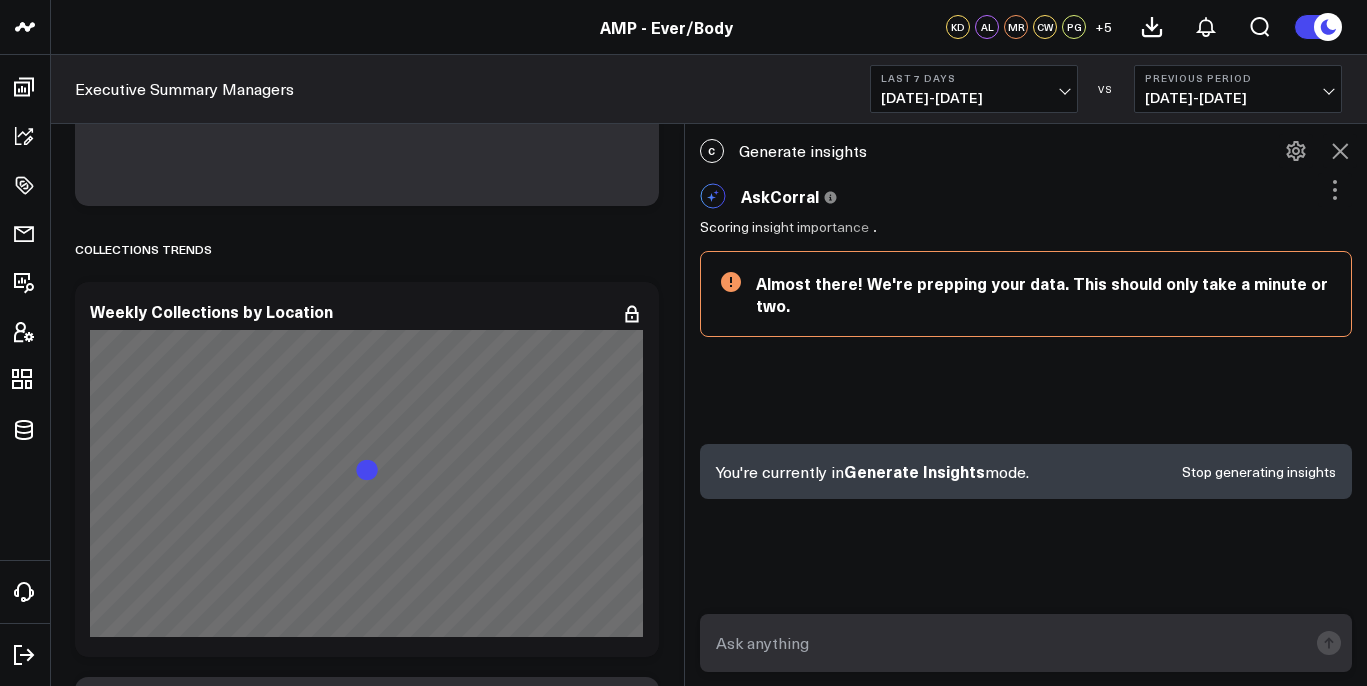 scroll, scrollTop: 795, scrollLeft: 0, axis: vertical 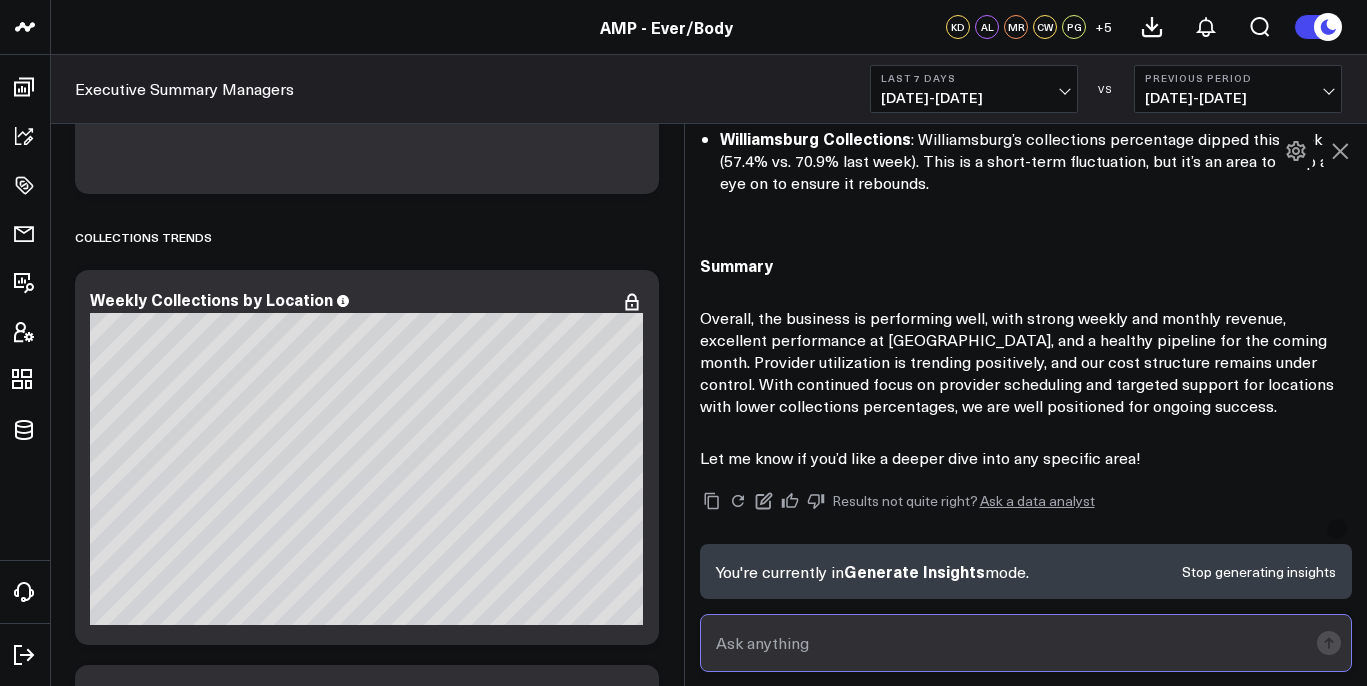 click at bounding box center (1009, 643) 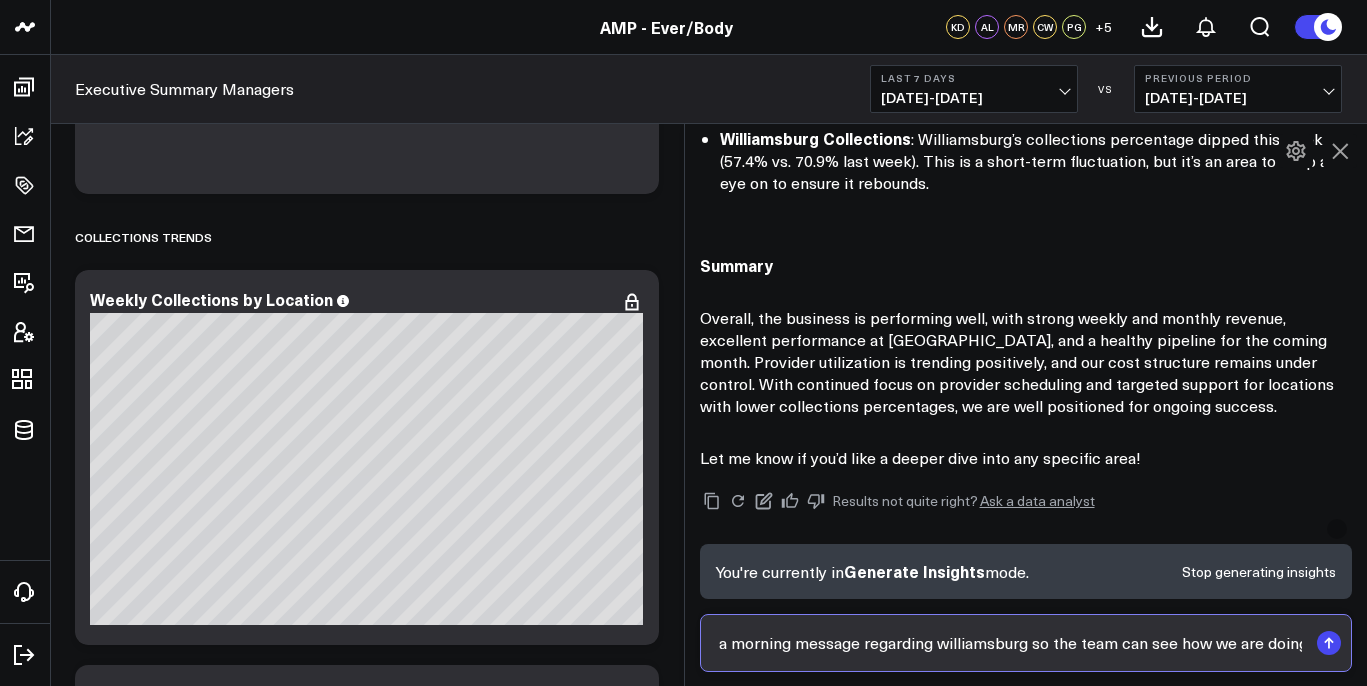 type on "can you make this a morning message regarding williamsburg so the team can see how we are doing?" 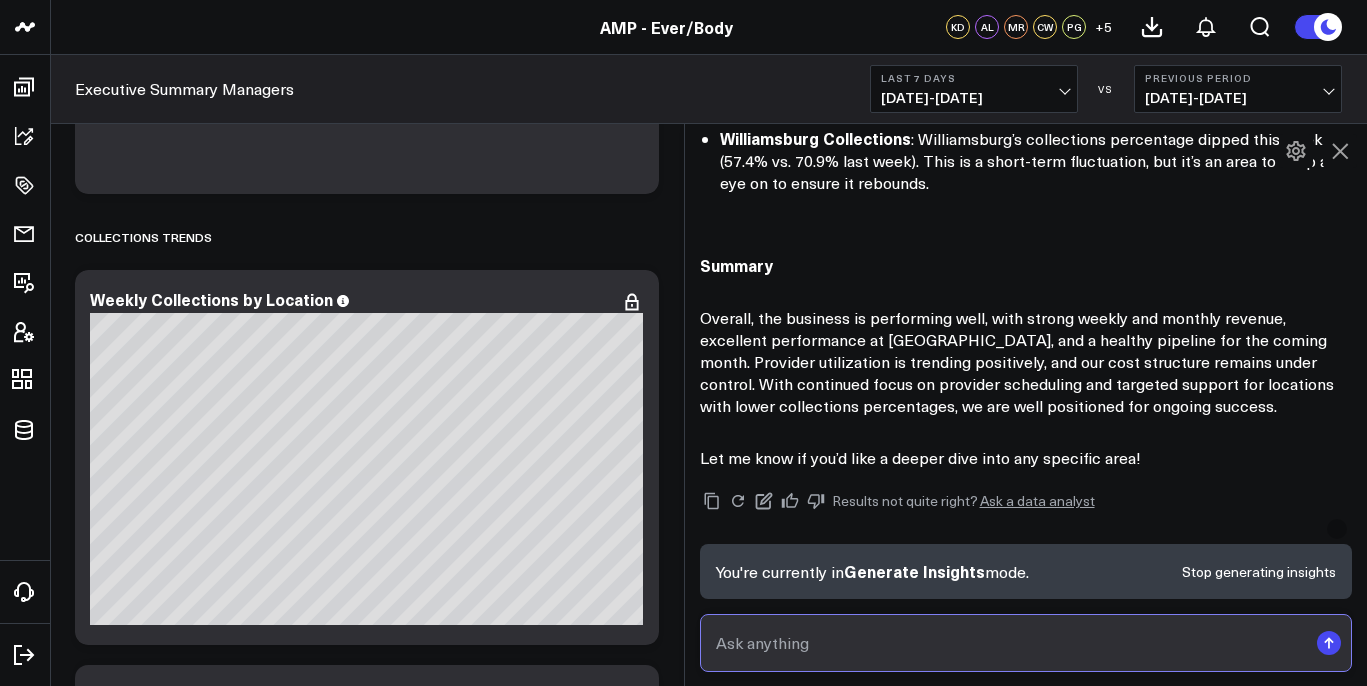 scroll, scrollTop: 0, scrollLeft: 0, axis: both 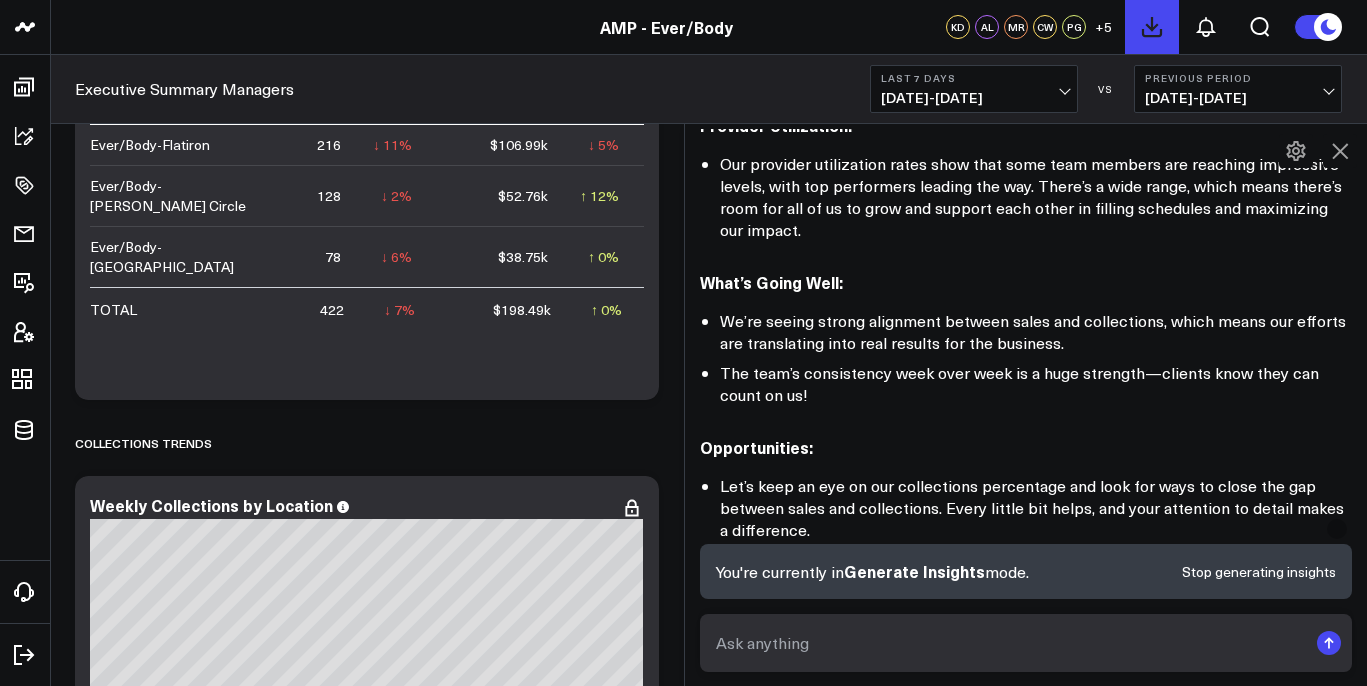 click 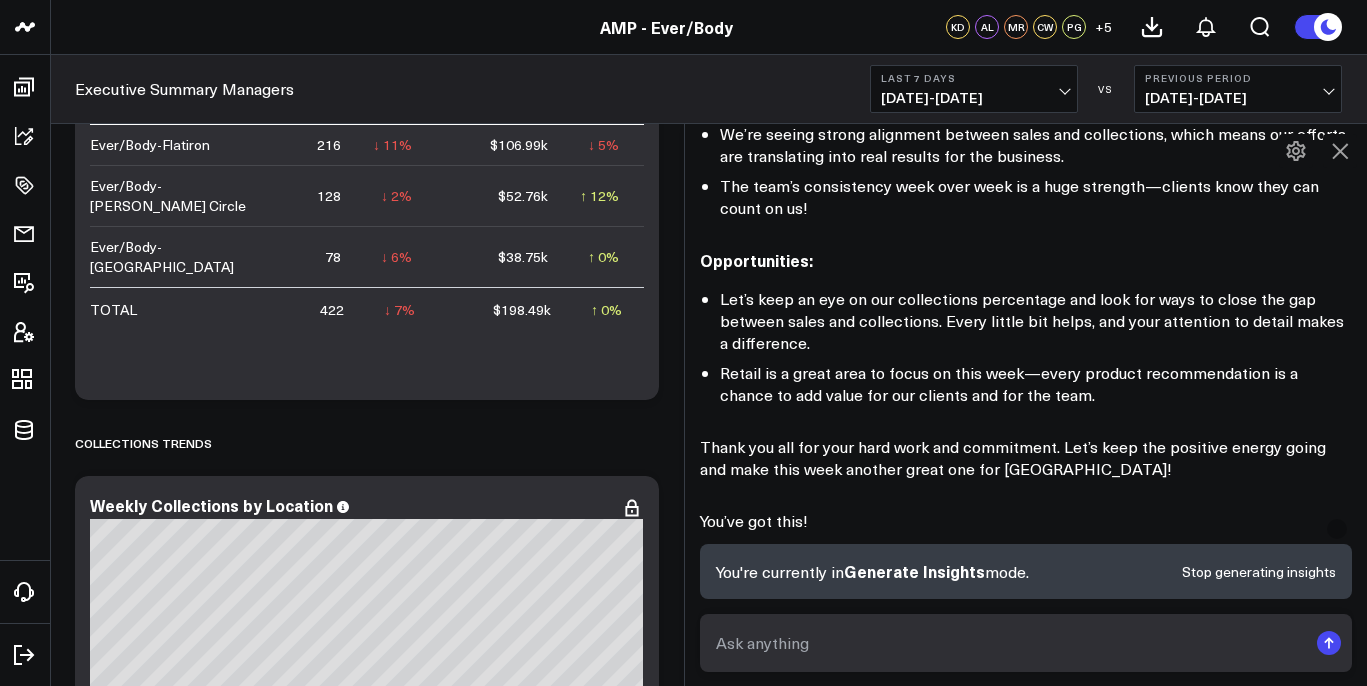 scroll, scrollTop: 3005, scrollLeft: 0, axis: vertical 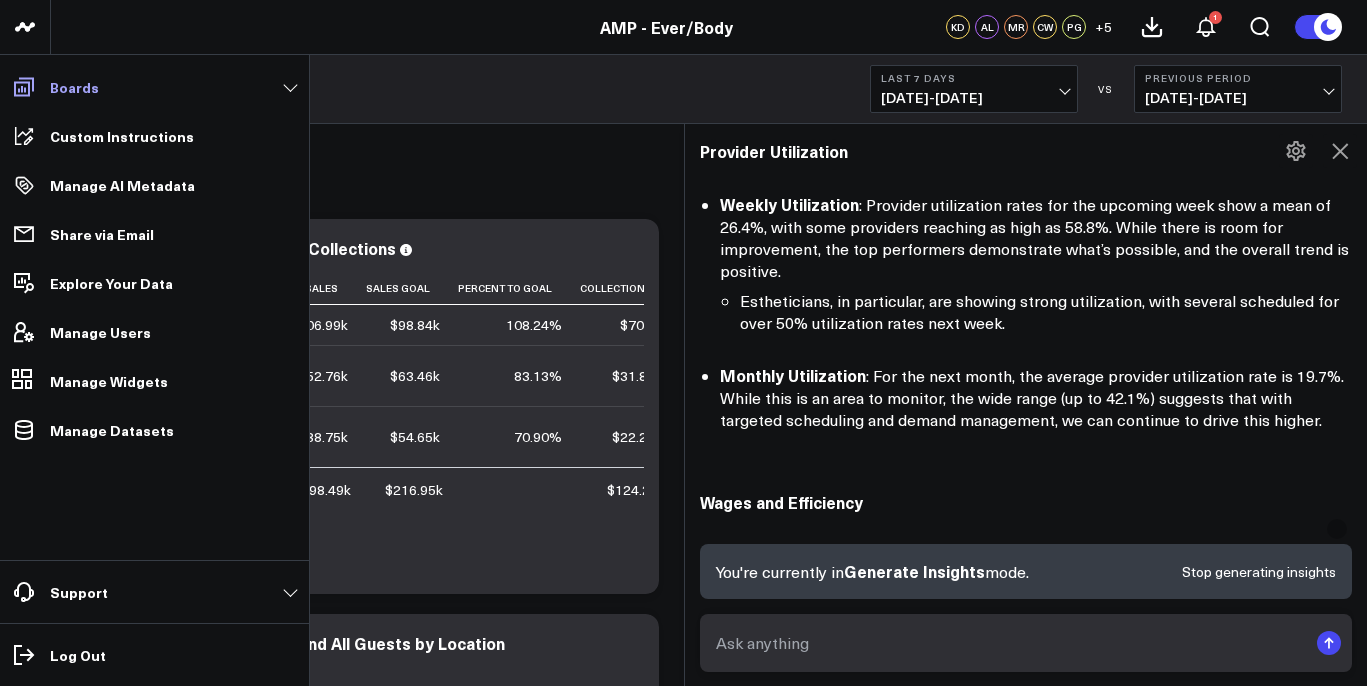 click on "Boards" at bounding box center (154, 87) 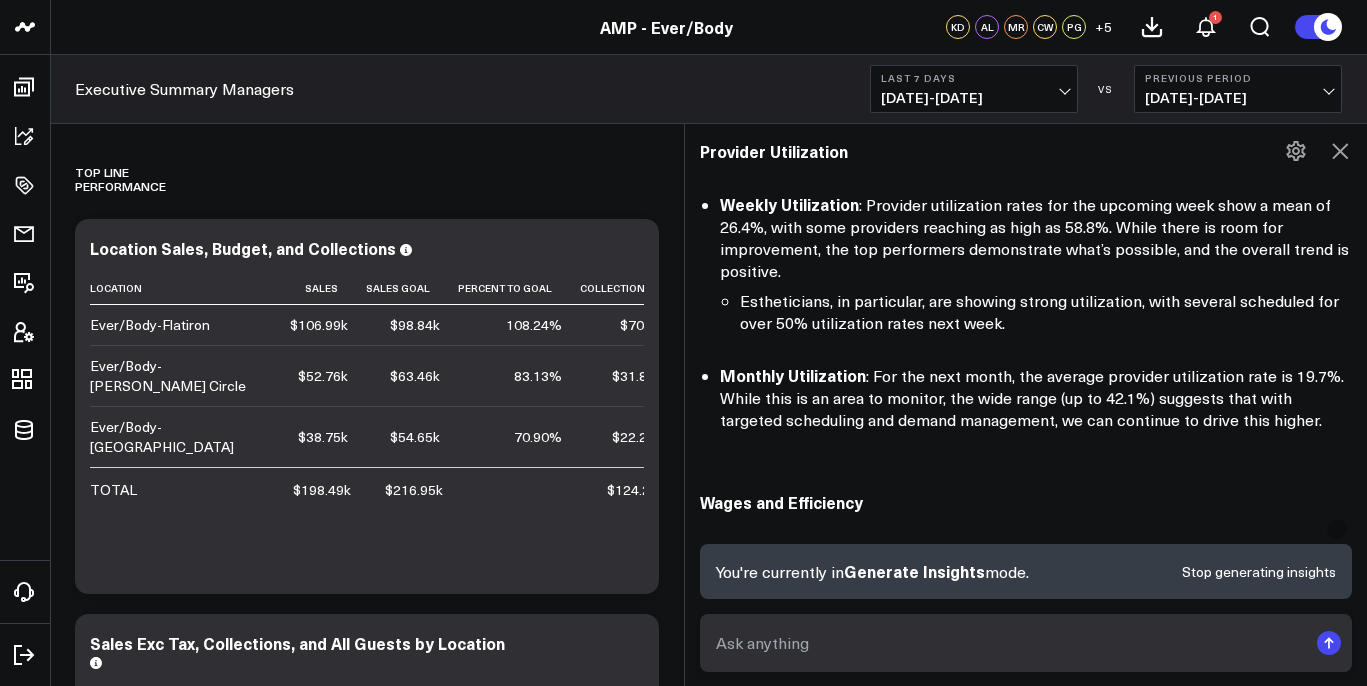 click 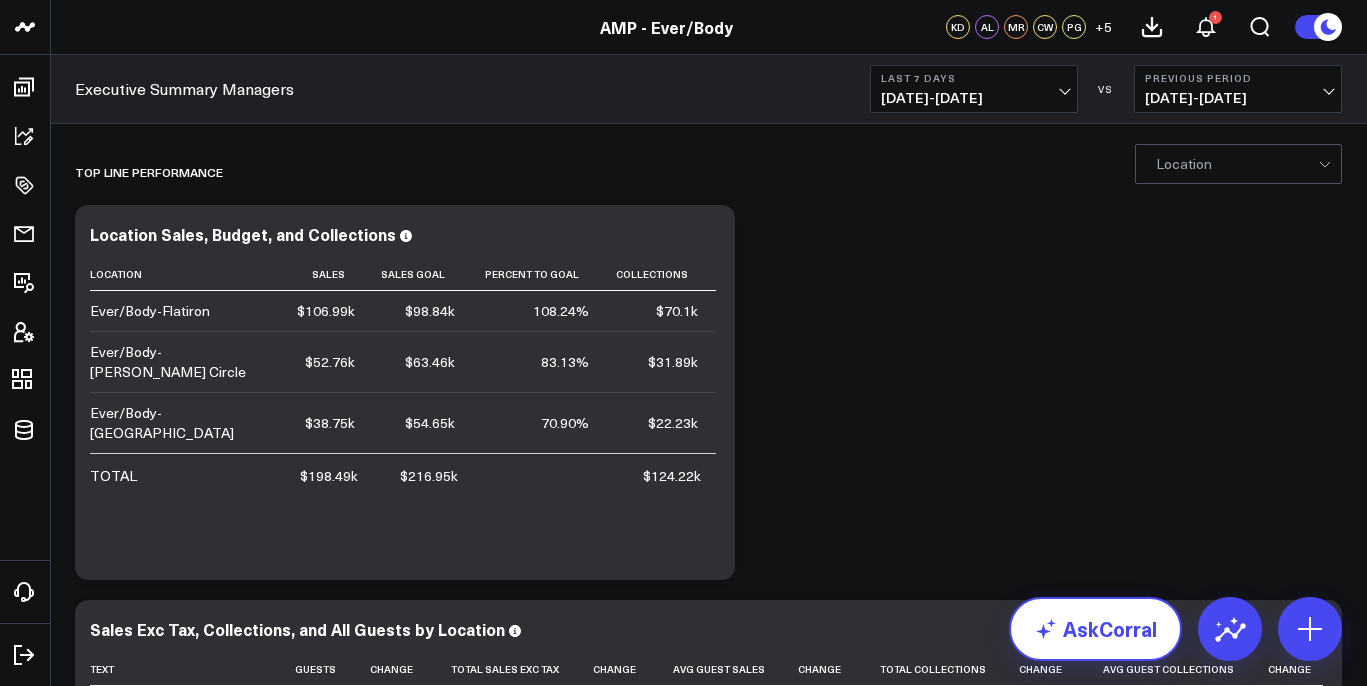 click on "AskCorral" at bounding box center (1095, 629) 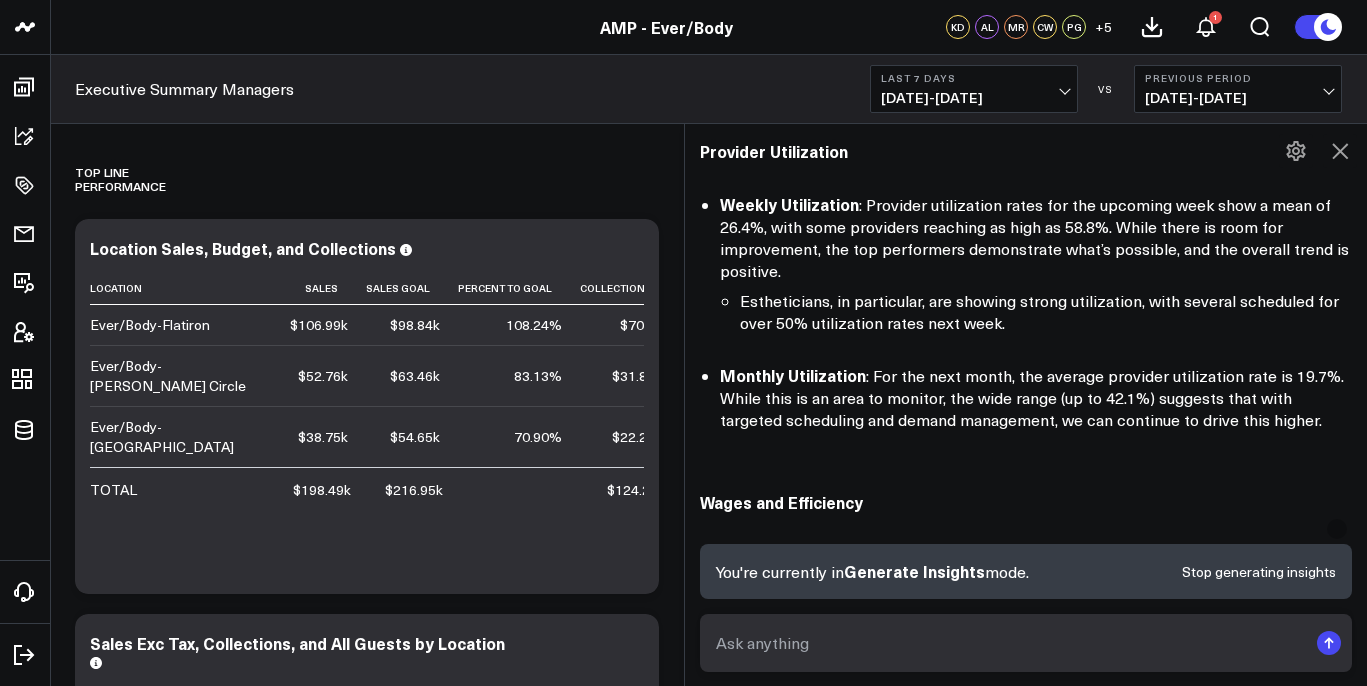 click on "Stop generating insights" at bounding box center [1259, 572] 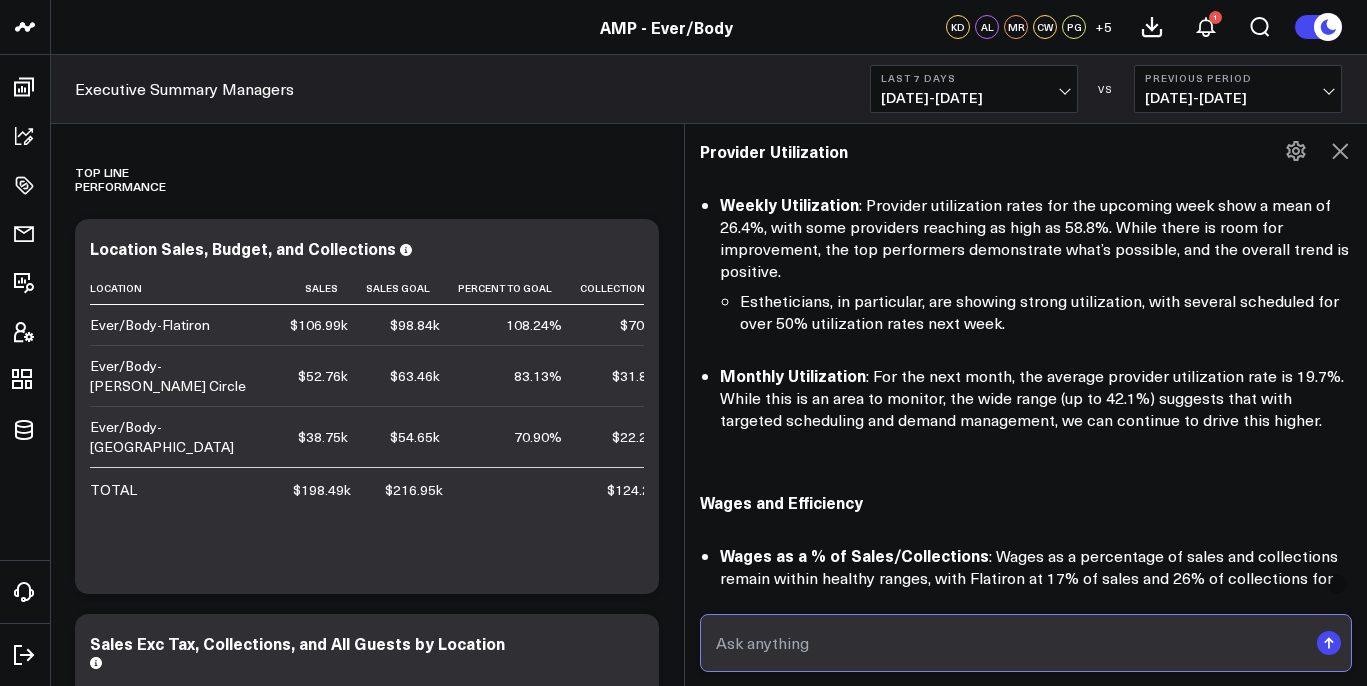 click at bounding box center (1009, 643) 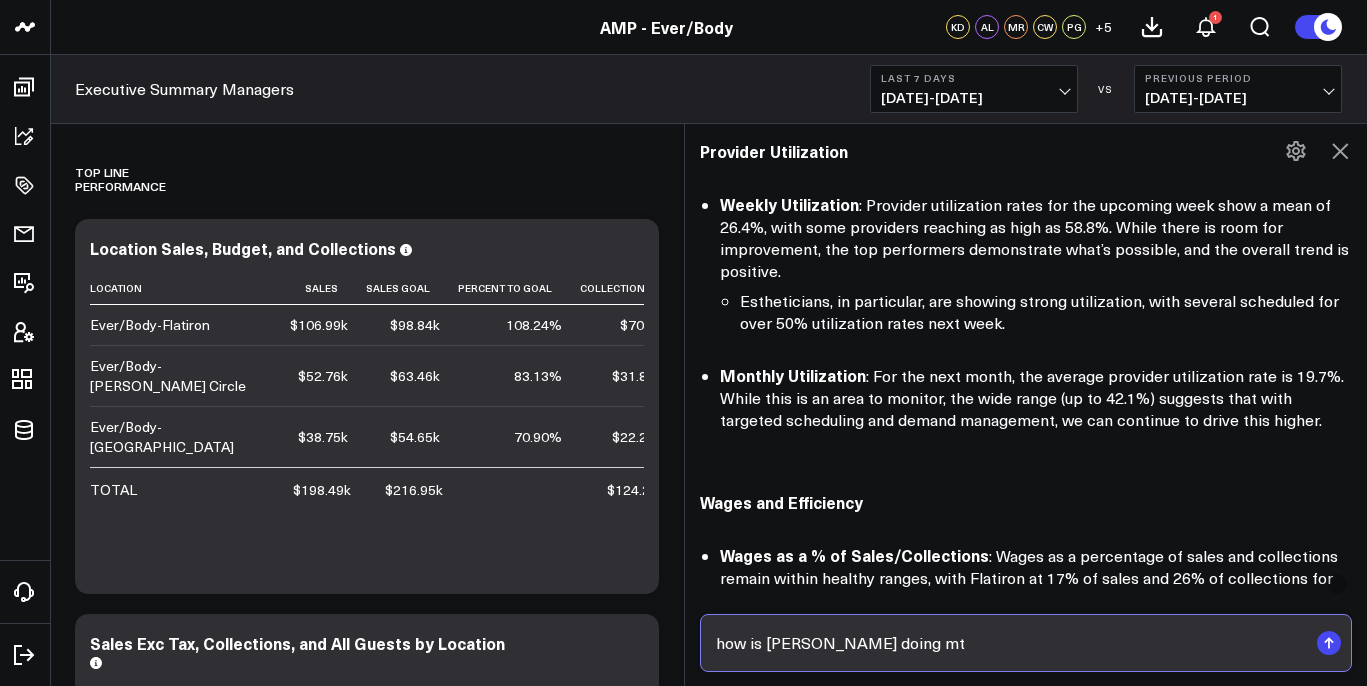 type on "how is [PERSON_NAME] doing mtd" 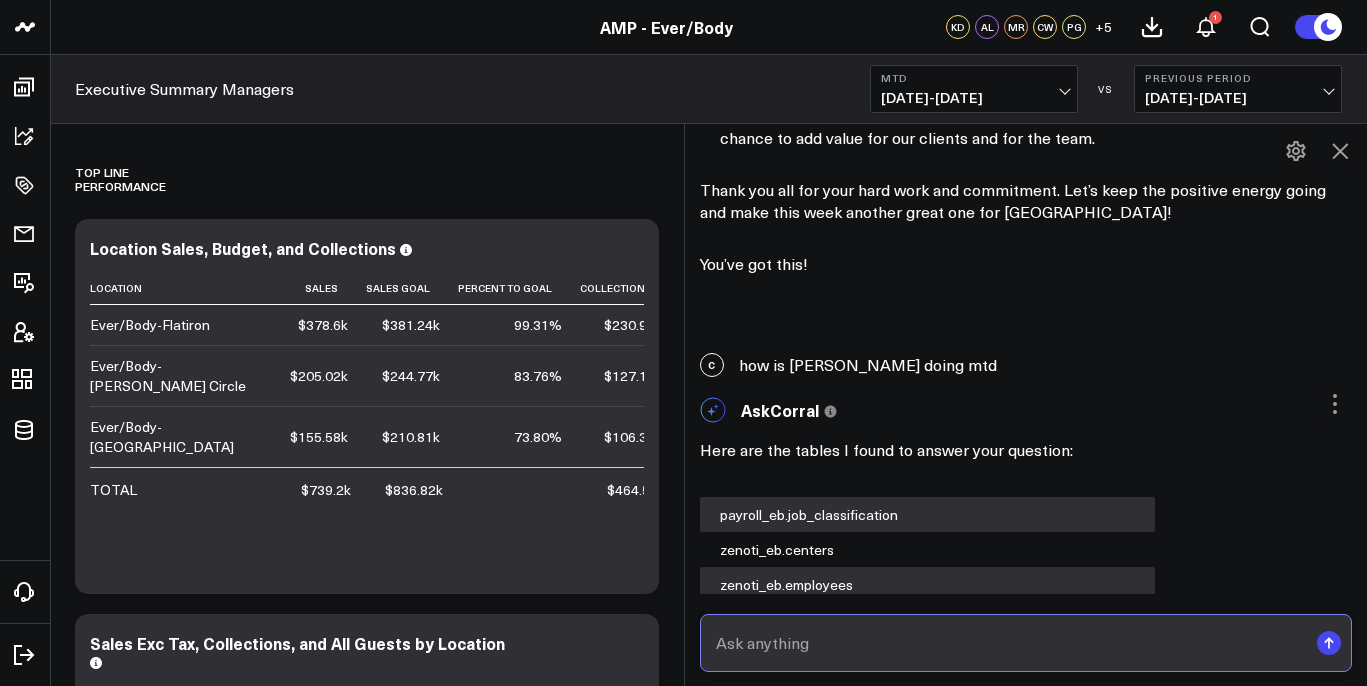 scroll, scrollTop: 3427, scrollLeft: 0, axis: vertical 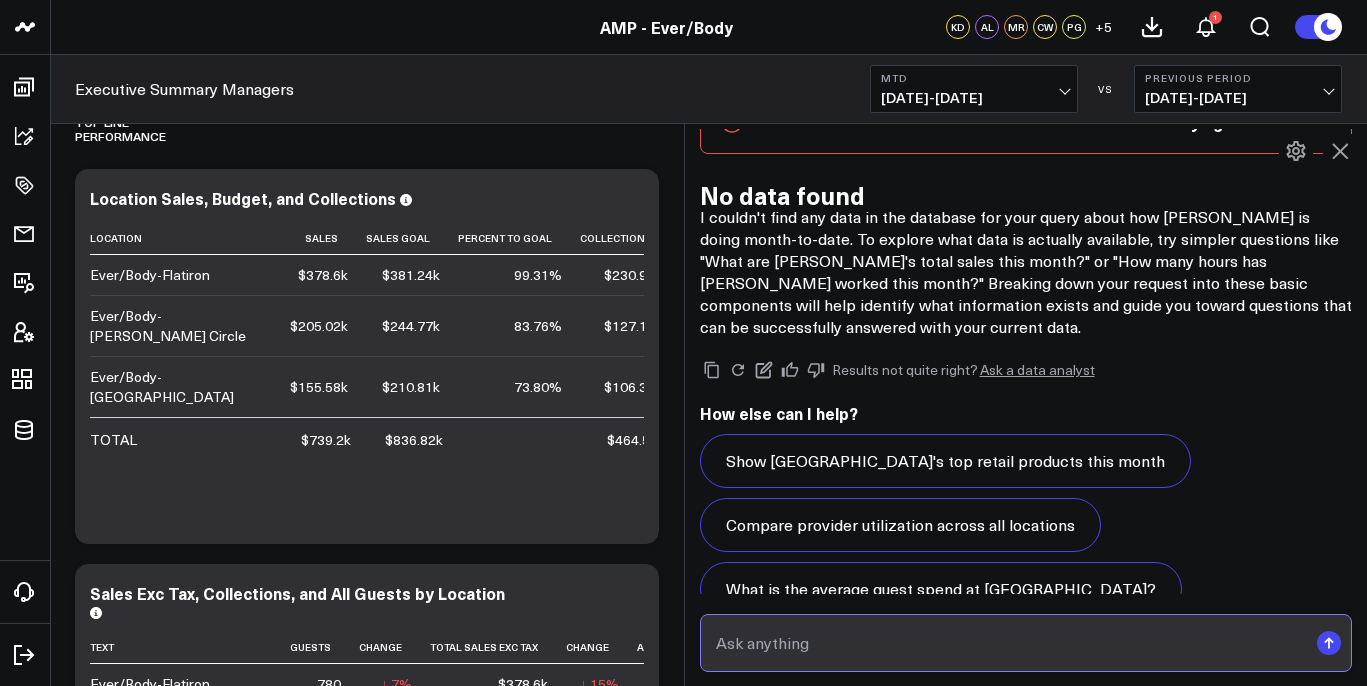 click at bounding box center [1009, 643] 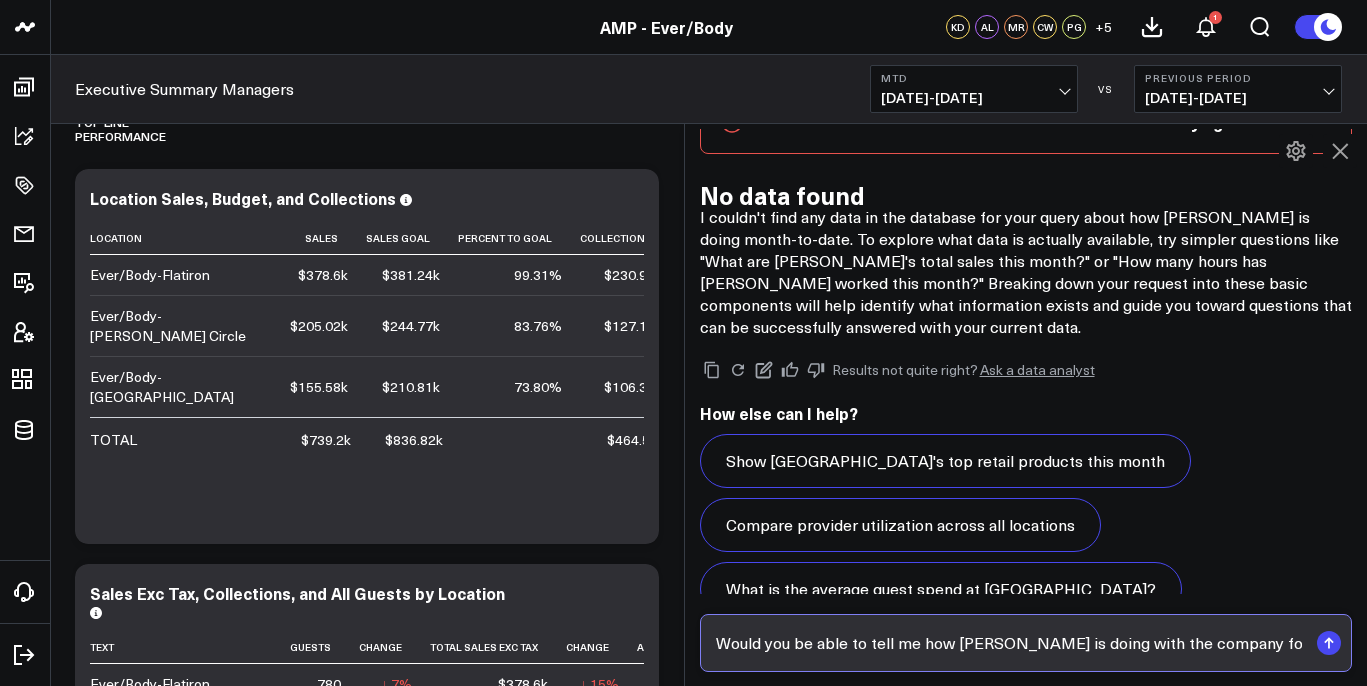 type on "Would you be able to tell me how [PERSON_NAME] is doing with the company for the month" 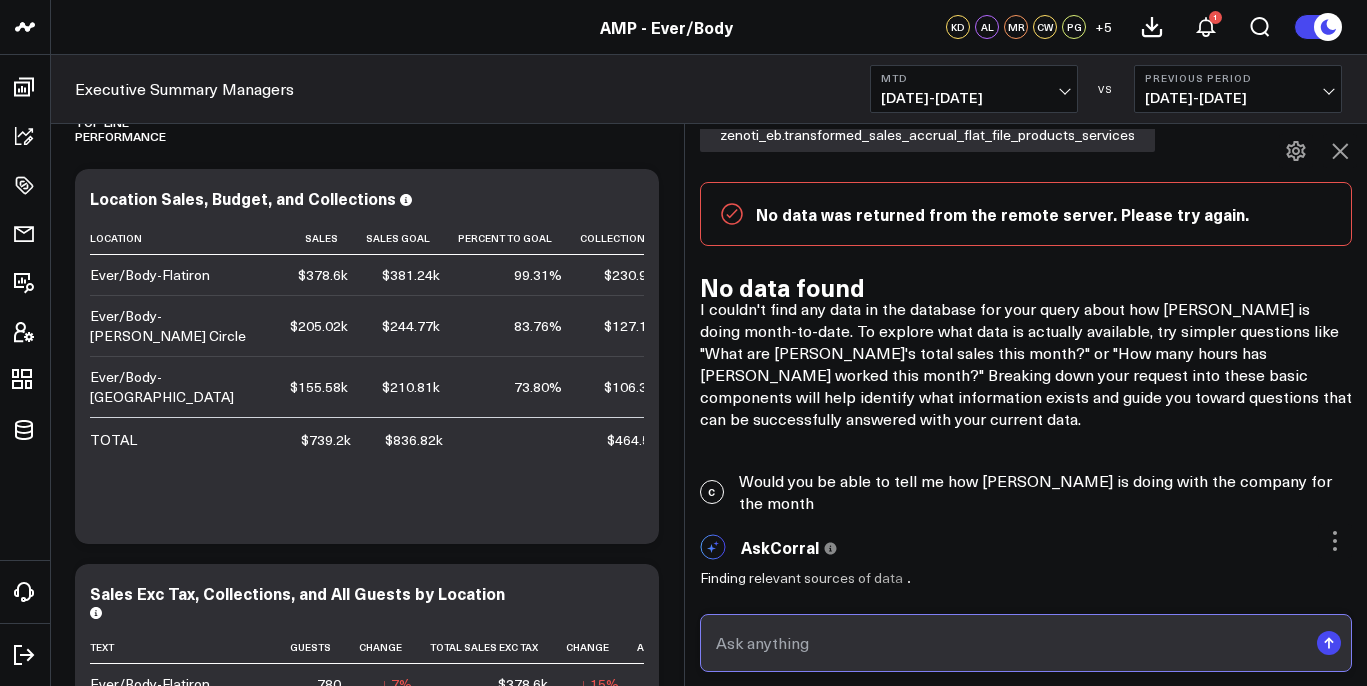 scroll, scrollTop: 3616, scrollLeft: 0, axis: vertical 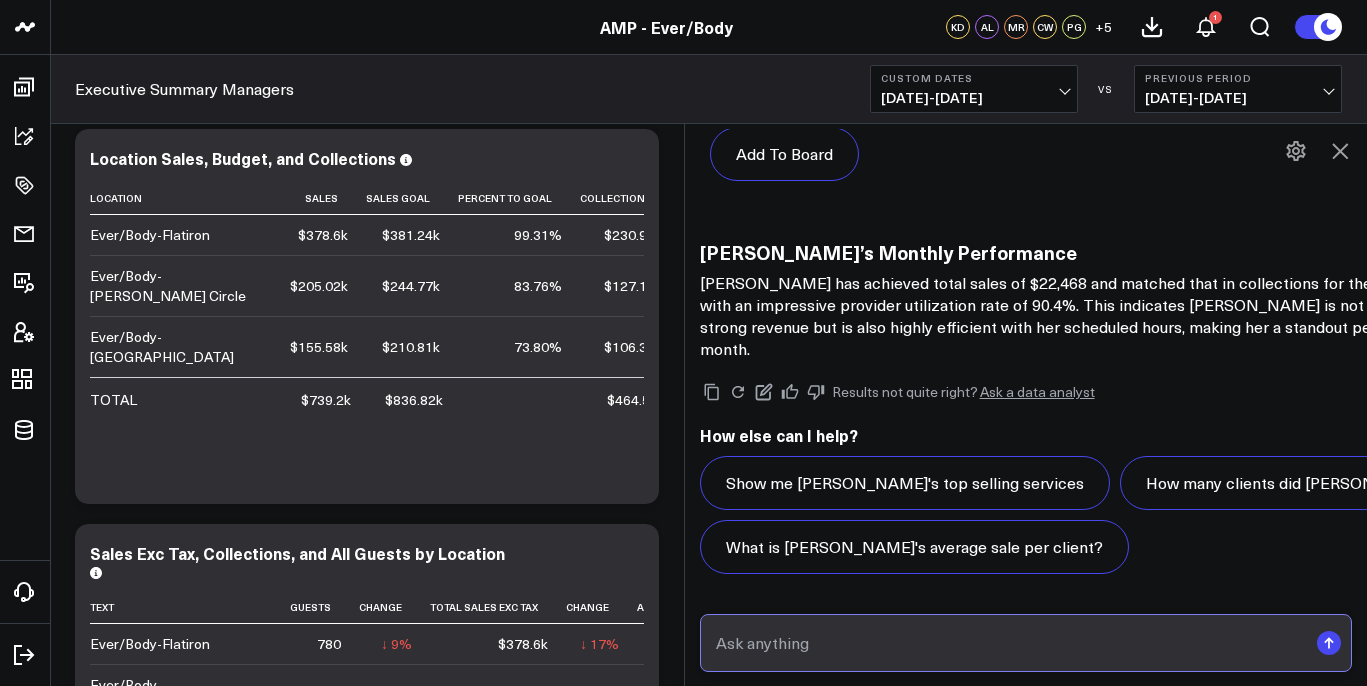click at bounding box center [1009, 643] 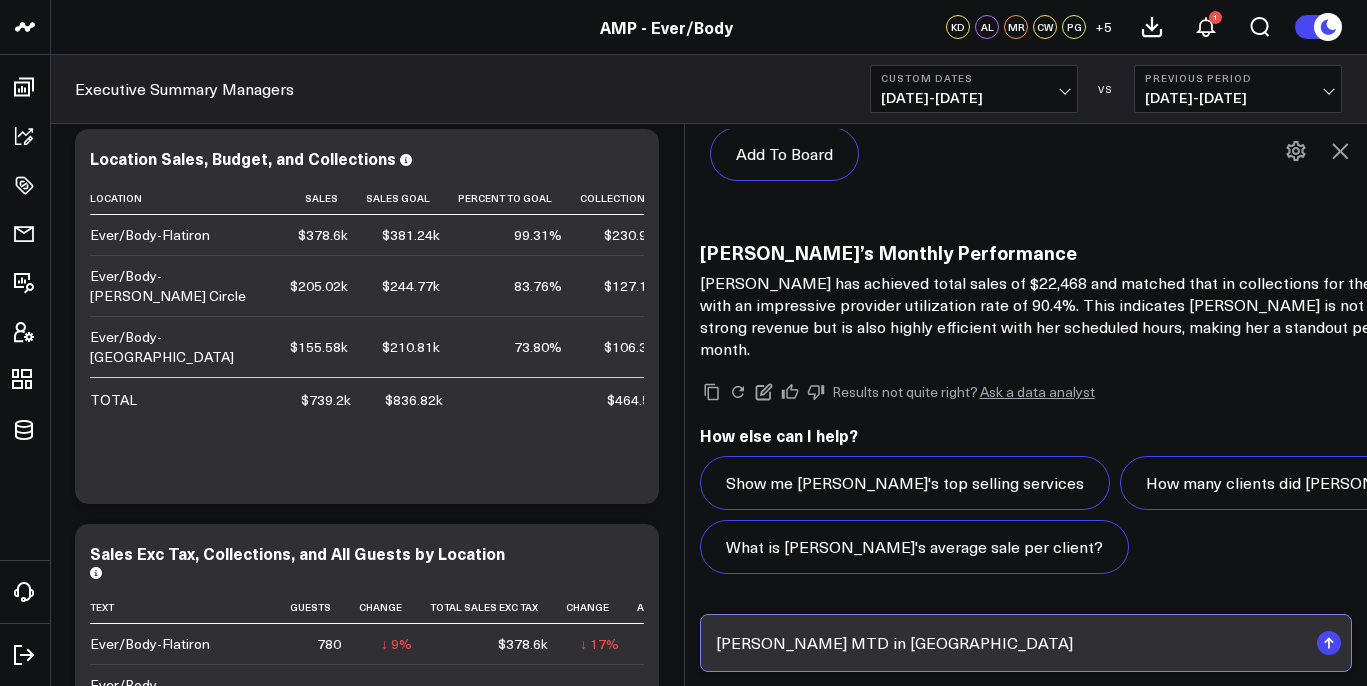 type on "[PERSON_NAME] MTD in [GEOGRAPHIC_DATA]" 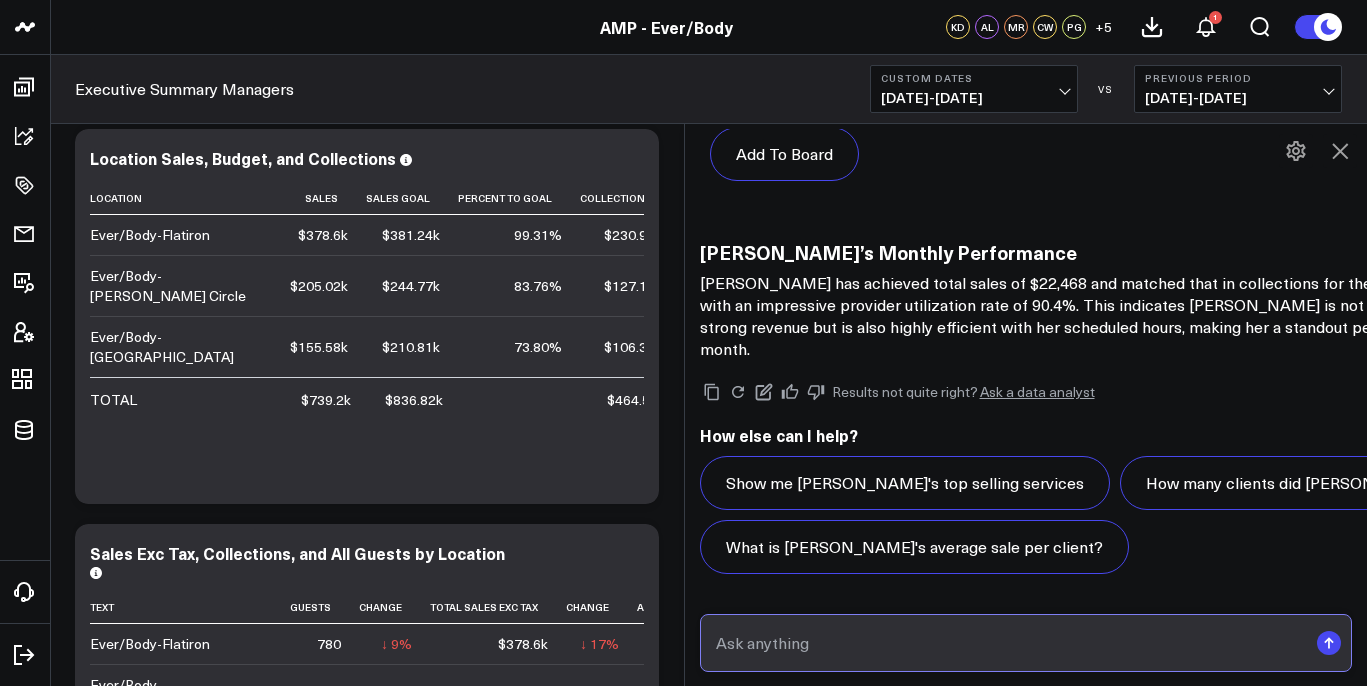 scroll, scrollTop: 5183, scrollLeft: 0, axis: vertical 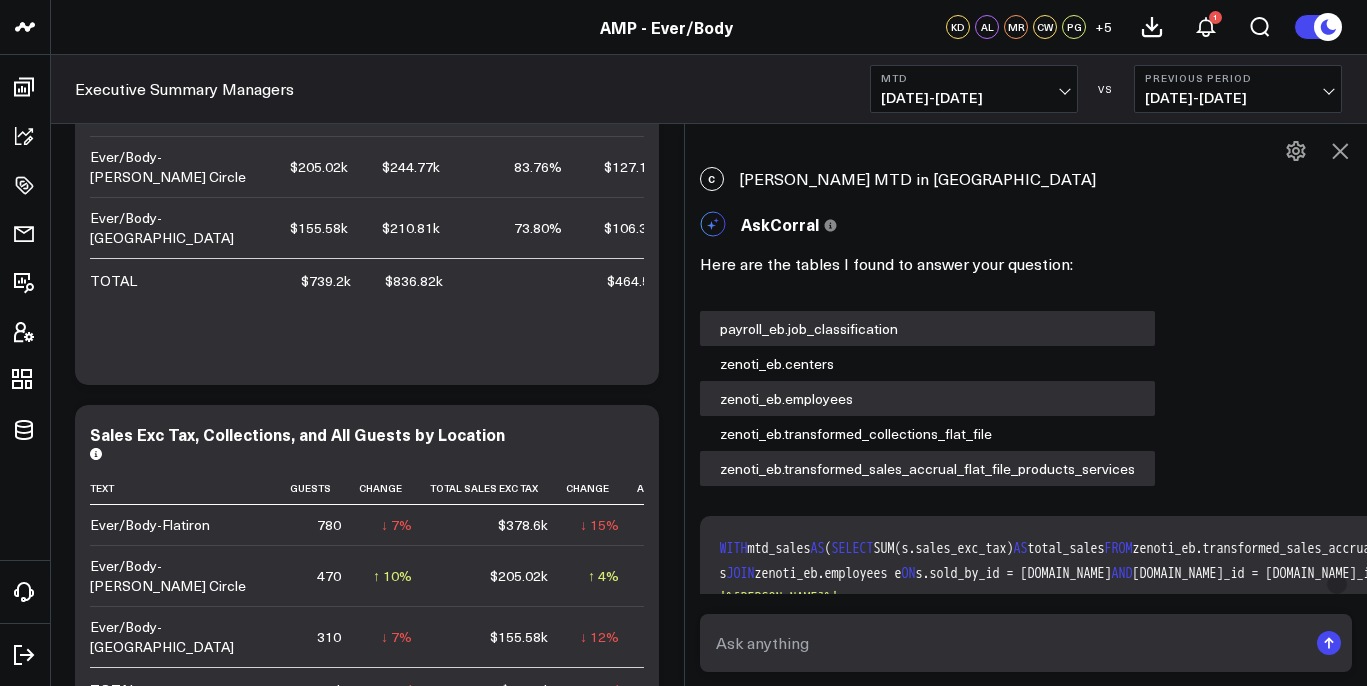 click on "WITH
mtd_sales  AS  (
SELECT
SUM(s.sales_exc_tax)  AS  total_sales
FROM
zenoti_eb.transformed_sales_accrual_flat_file_products_services s
JOIN  zenoti_eb.employees e  ON  s.sold_by_id = [DOMAIN_NAME]
AND  [DOMAIN_NAME]_id = [DOMAIN_NAME]_id
WHERE
[URL][DOMAIN_NAME]  [PERSON_NAME]   '%[PERSON_NAME]'
AND  [DOMAIN_NAME]_name =  'Ever/Body-Williamsburg'
AND  (
DATE  ([DOMAIN_NAME]_date) >=  '[DATE]'
AND   DATE  ([DOMAIN_NAME]_date) <=  '[DATE]'
)
),
mtd_collections  AS  (
SELECT
SUM(amount_paid)  AS  total_collections
FROM
zenoti_eb.transformed_collections_flat_file c
WHERE
[DOMAIN_NAME]_name =  'Ever/Body-Williamsburg'
AND  c.collected_by  [DEMOGRAPHIC_DATA]   '%[PERSON_NAME]'
AND  (
DATE  (c.payment_date) >=  '[DATE]'
AND   DATE  (c.payment_date) <=  '[DATE]'
)
AND  c.payment_type  NOT   LIKE   'Gift Card%'
AND  c.payment_type  NOT   LIKE   'Prepaid Card%'
AND NOT   LIKE" at bounding box center (1147, 998) 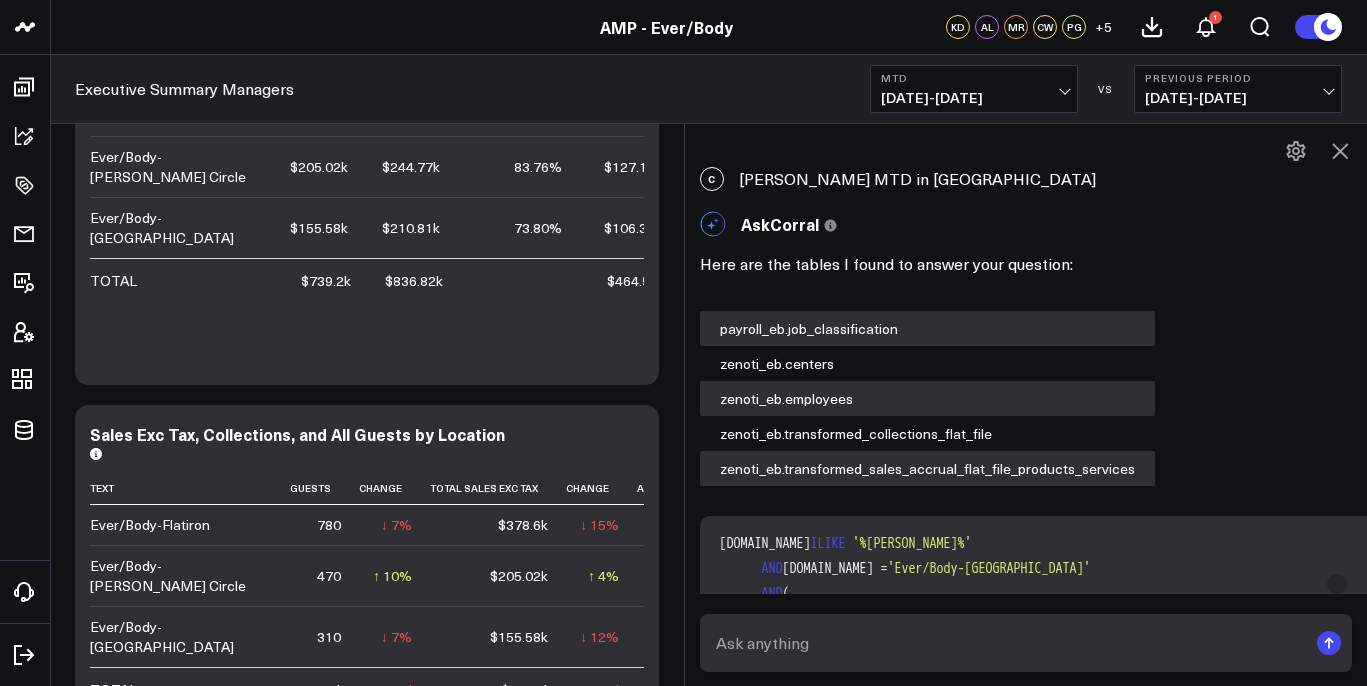 scroll, scrollTop: 1605, scrollLeft: 0, axis: vertical 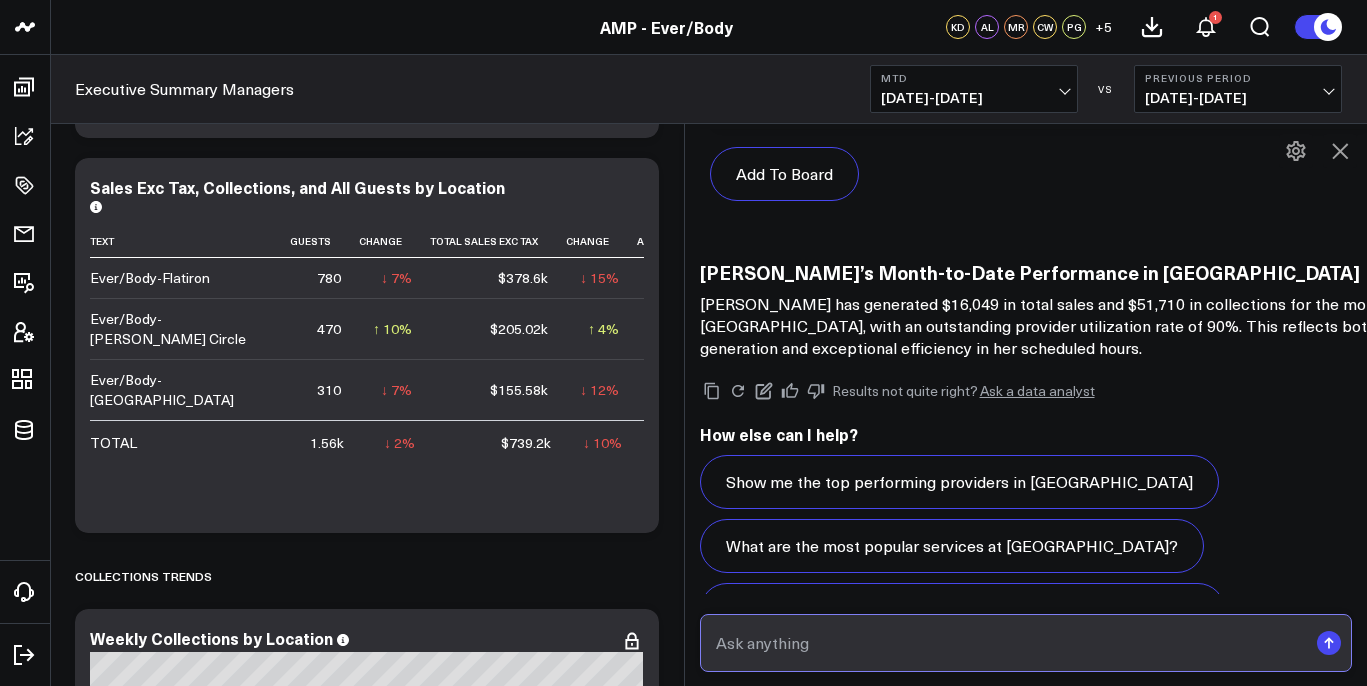 click at bounding box center [1009, 643] 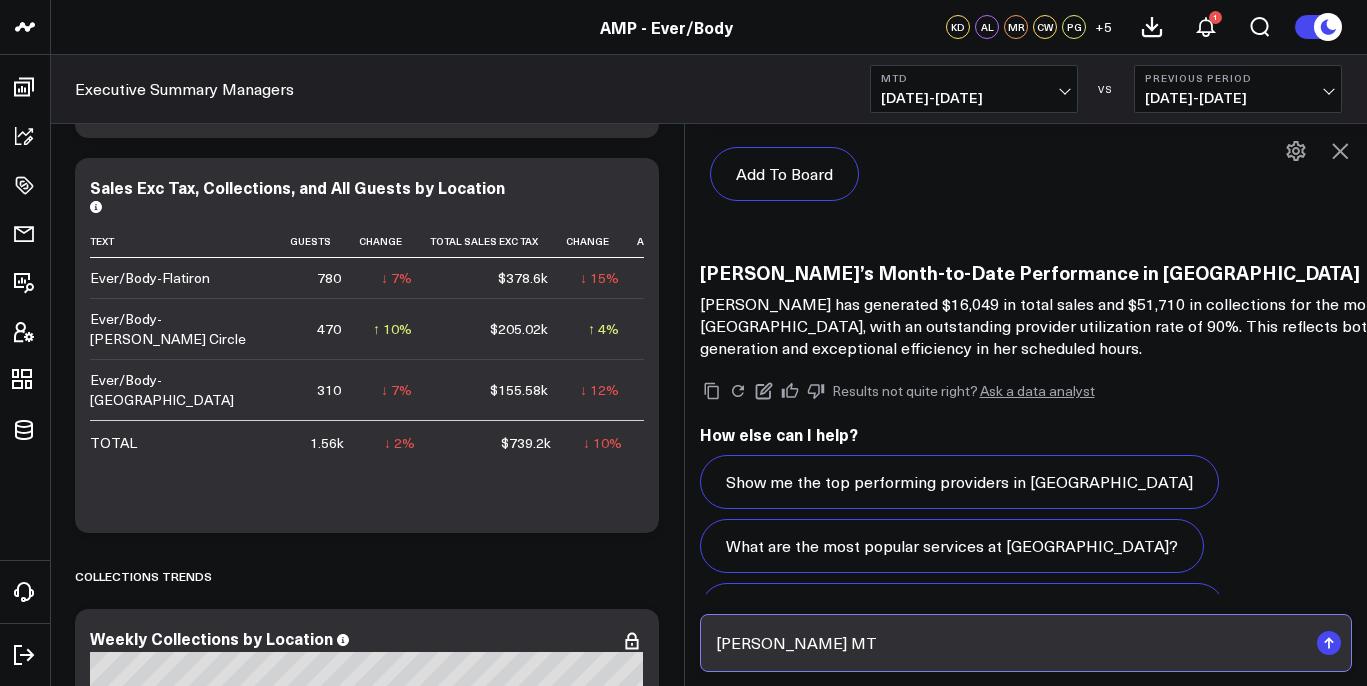 type on "[PERSON_NAME] MTD" 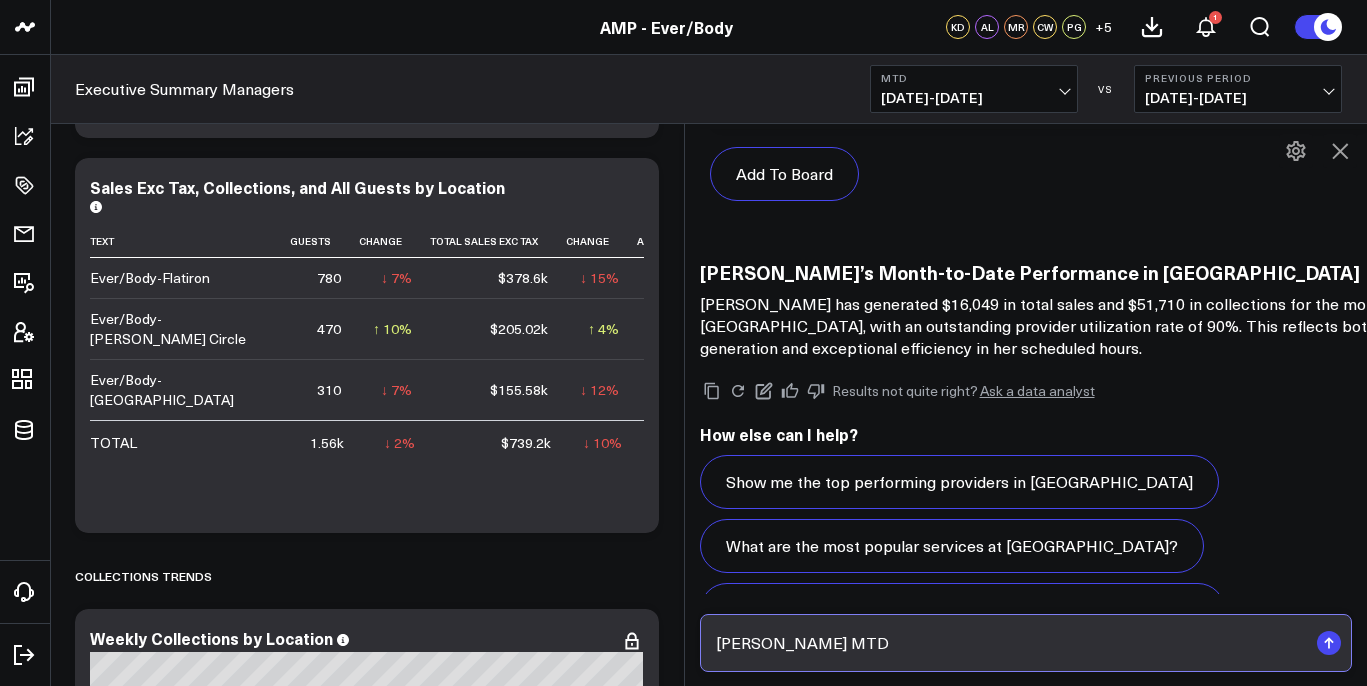 type 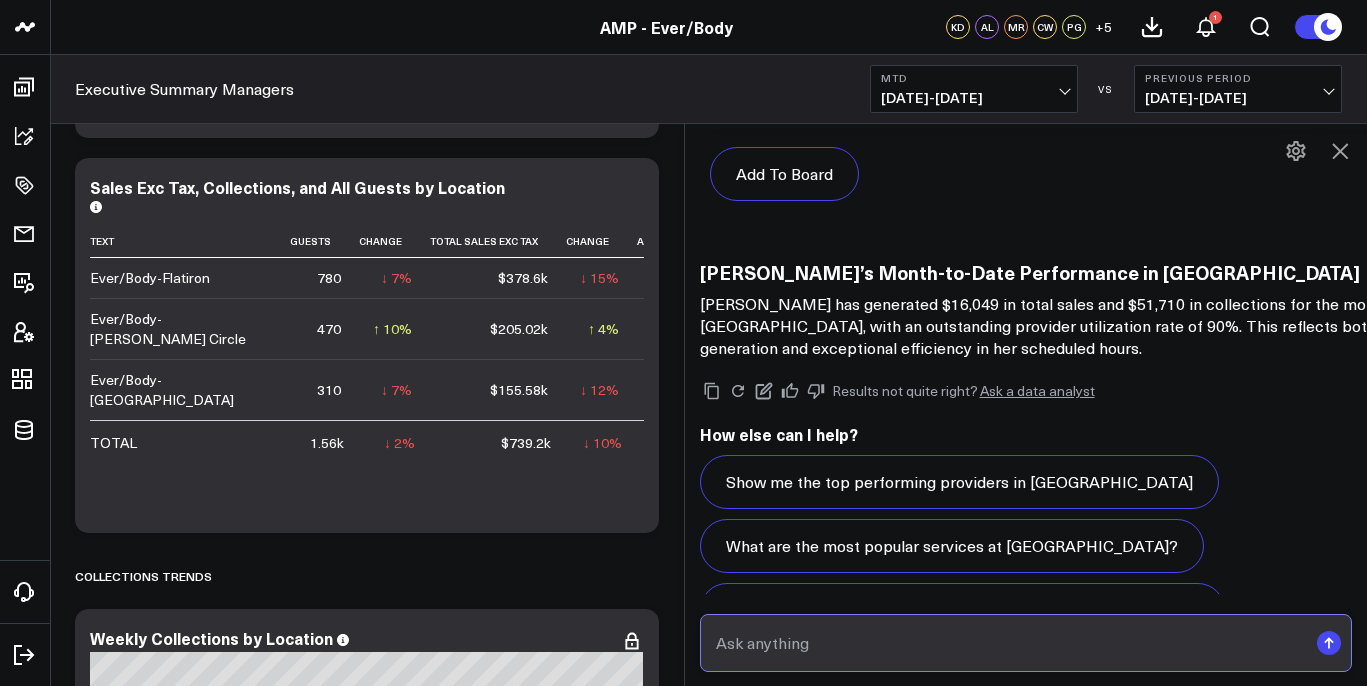 scroll, scrollTop: 6518, scrollLeft: 0, axis: vertical 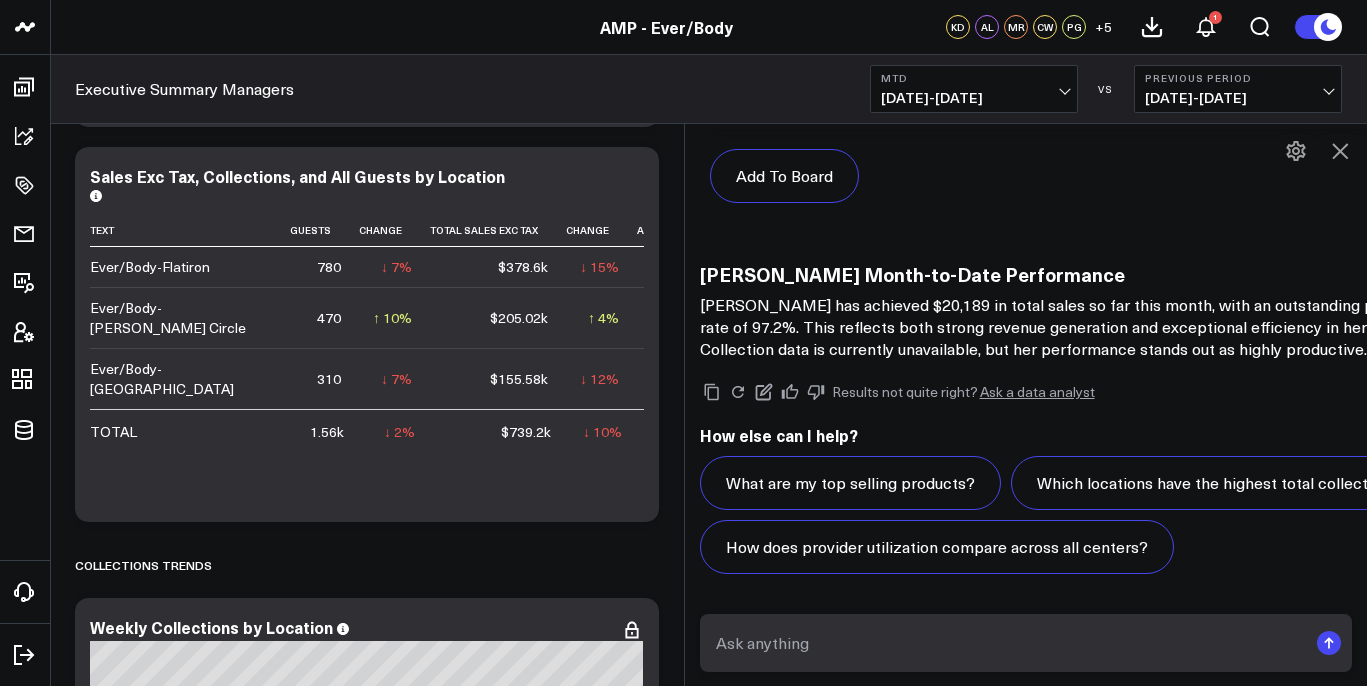 click on "What are my top selling products? Which locations have the highest total collections? How does provider utilization compare across all centers?" at bounding box center (1143, 515) 